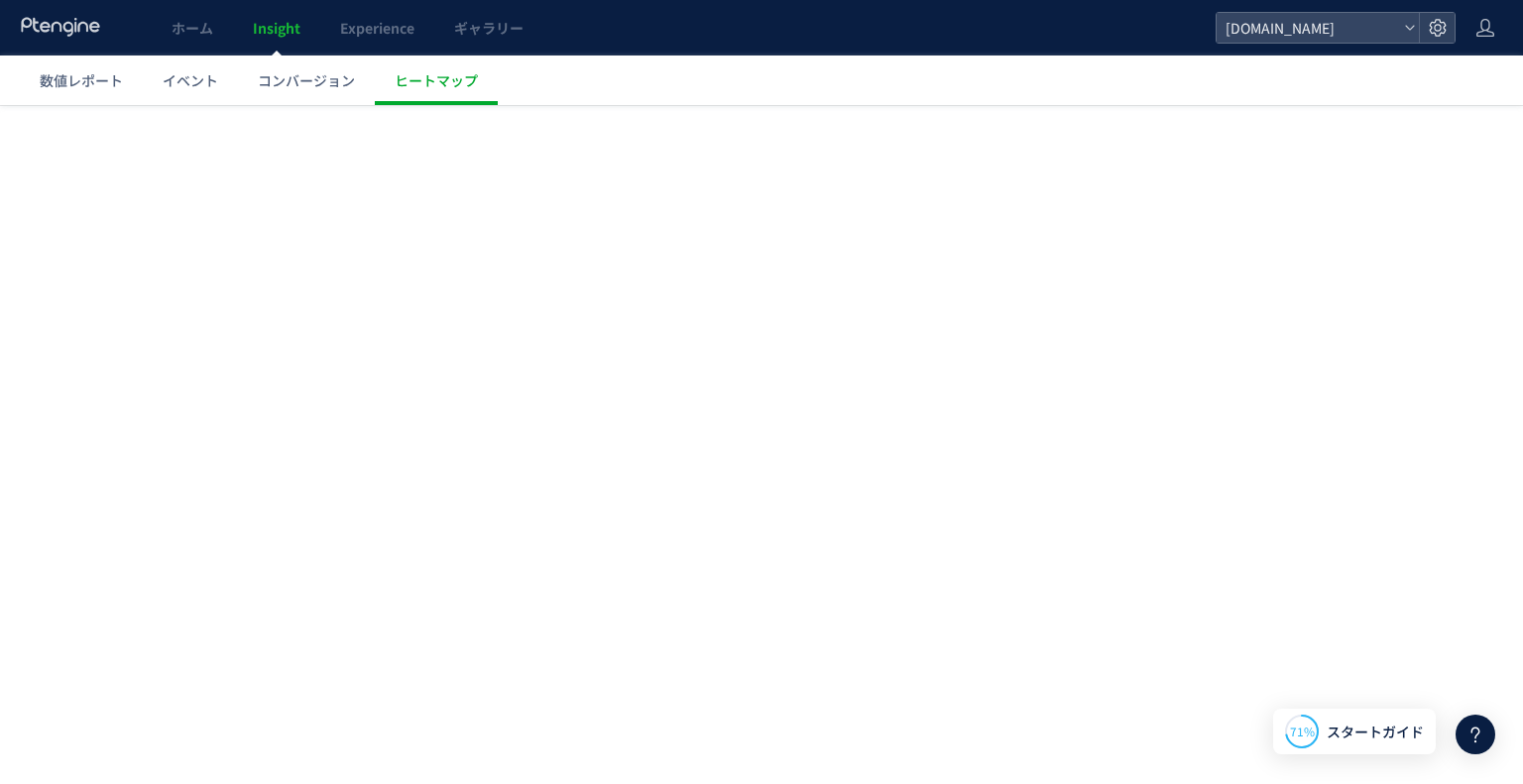 scroll, scrollTop: 0, scrollLeft: 0, axis: both 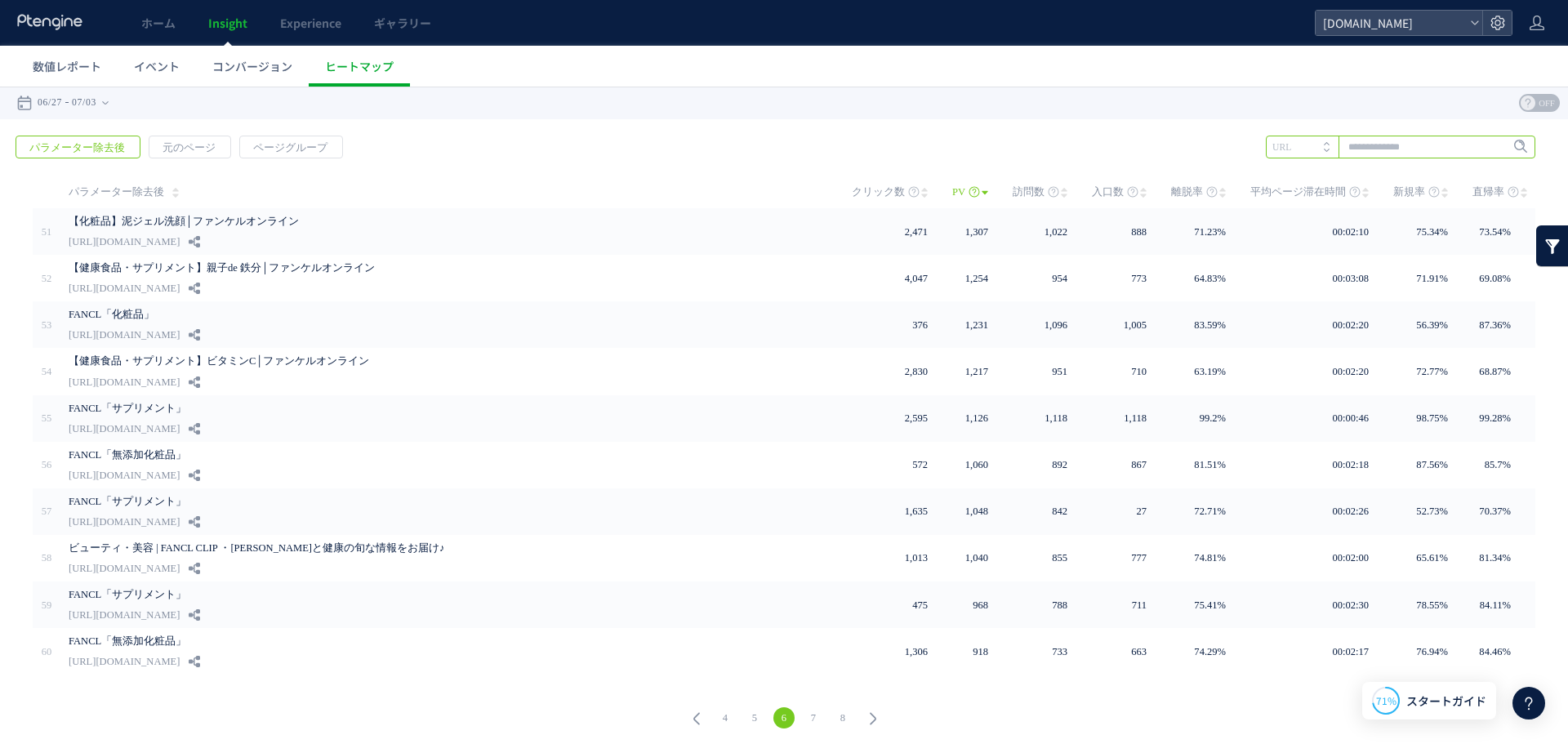 click at bounding box center [1401, 147] 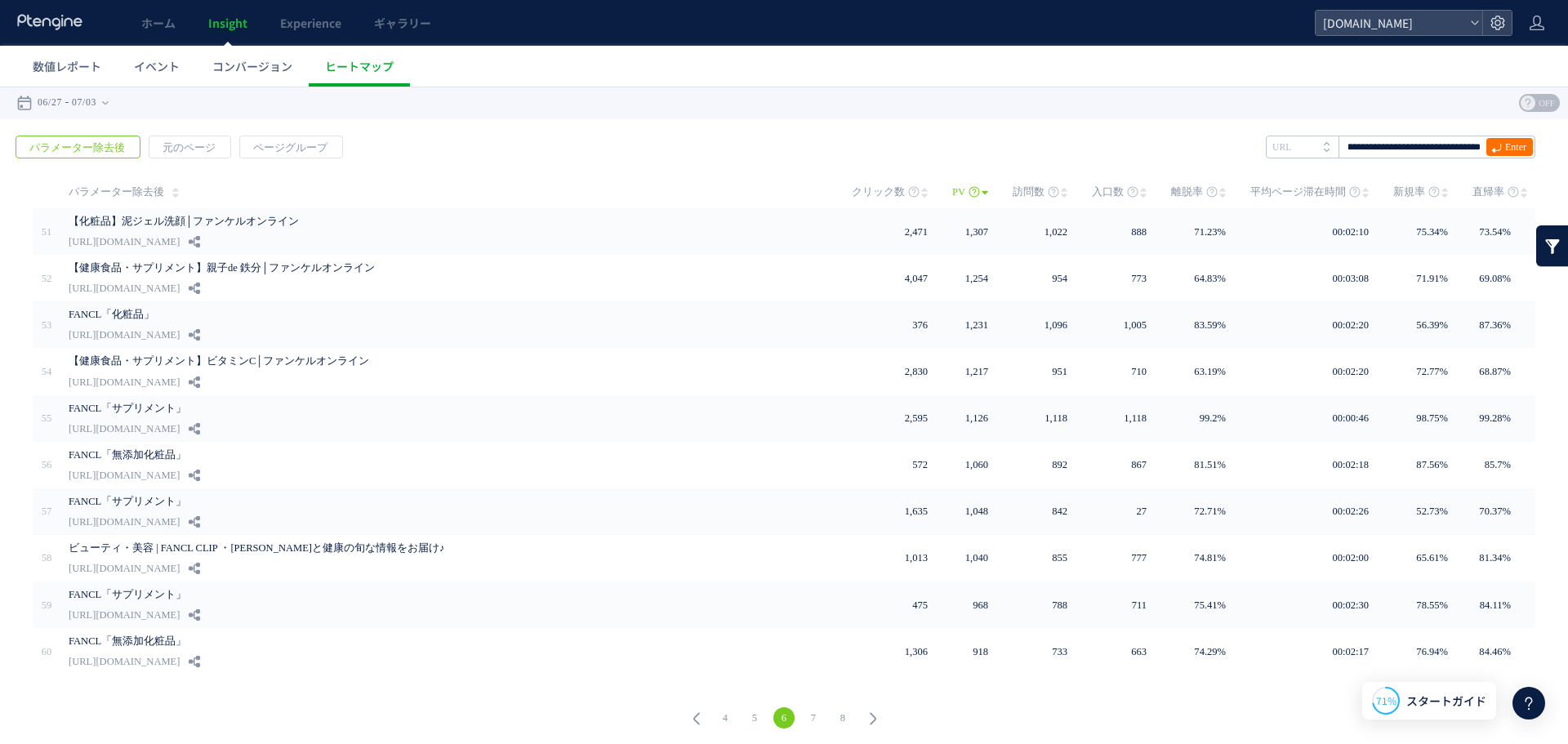 scroll, scrollTop: 0, scrollLeft: 0, axis: both 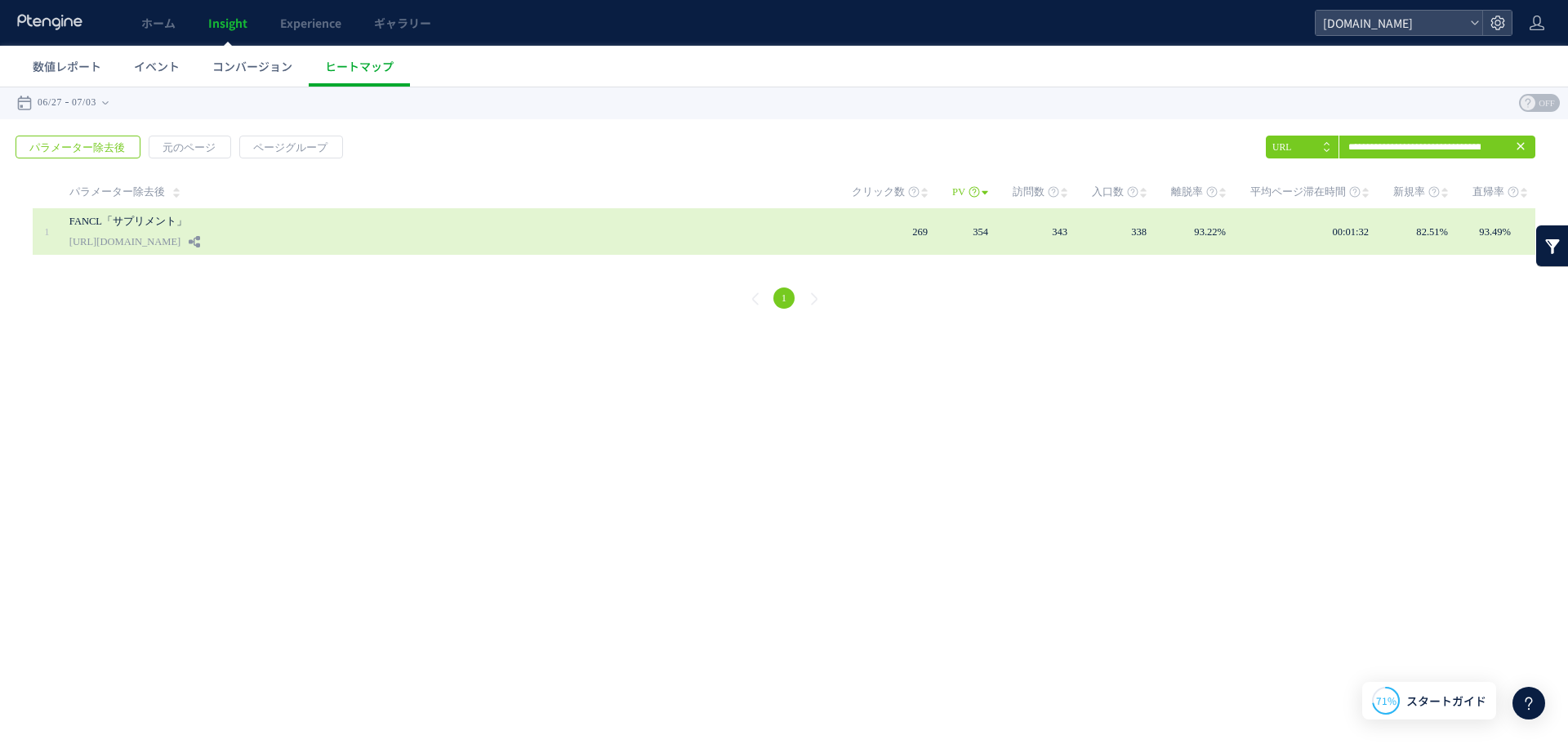 click on "FANCL「サプリメント」
[URL][DOMAIN_NAME]" at bounding box center (449, 231) 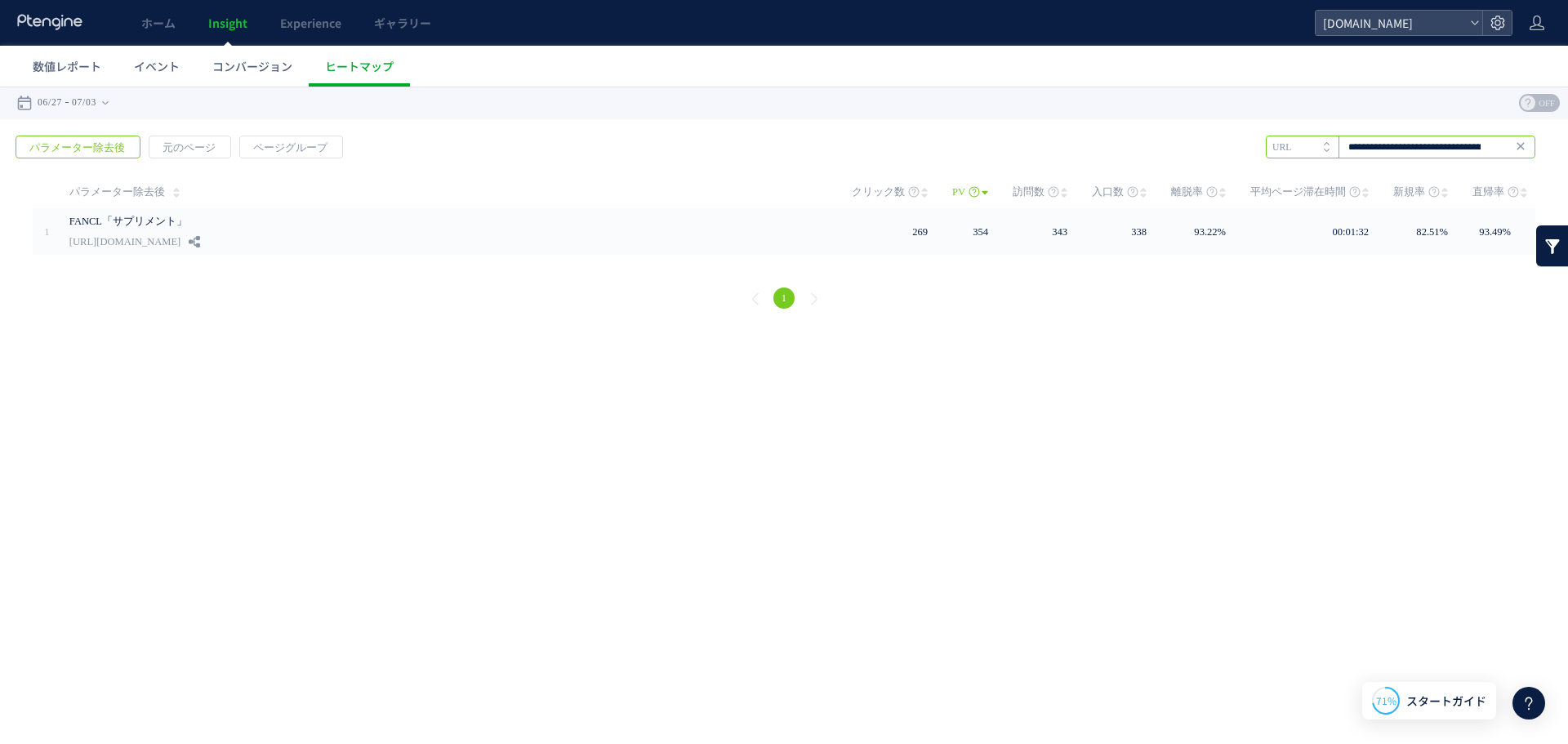 click on "**********" at bounding box center [1401, 147] 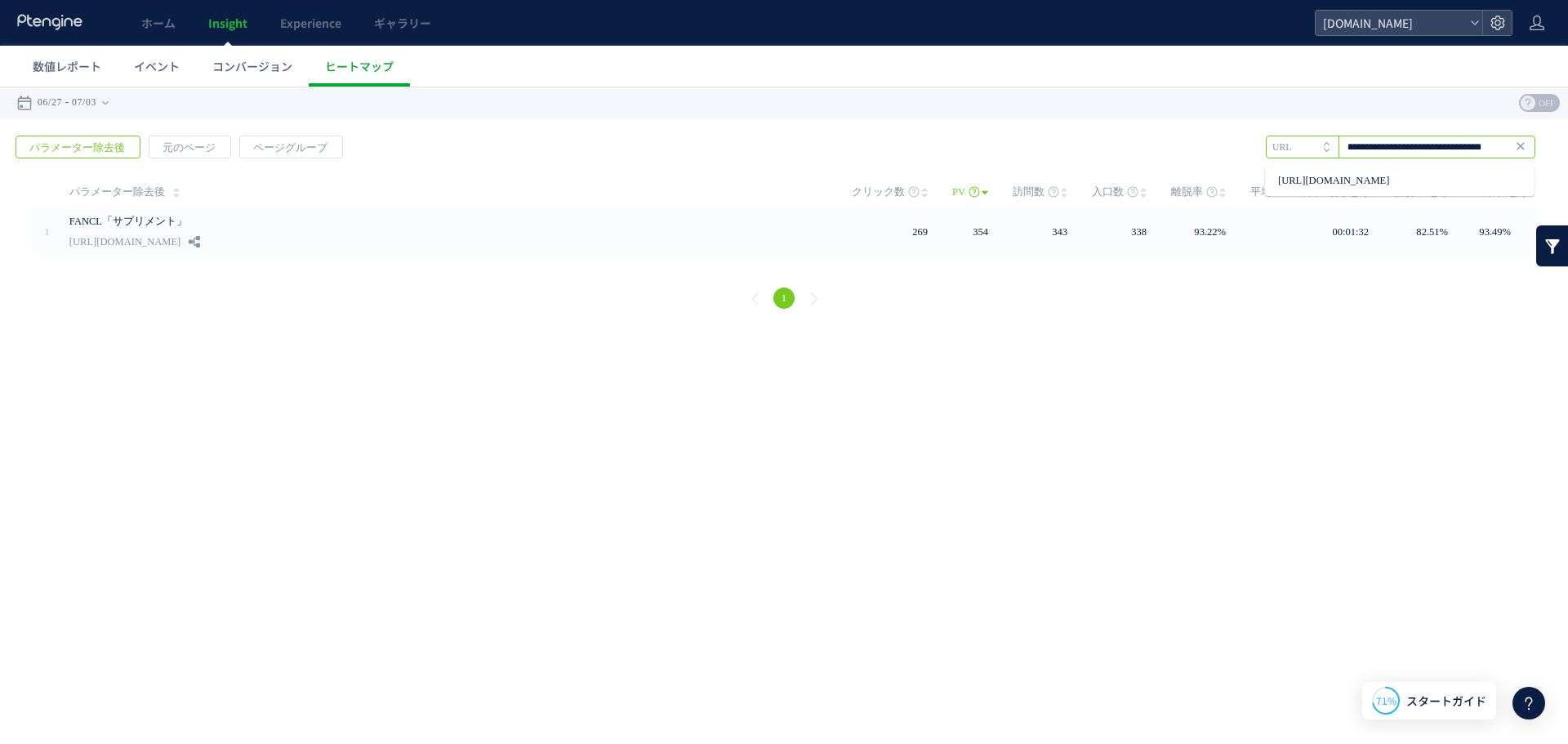 scroll, scrollTop: 0, scrollLeft: 0, axis: both 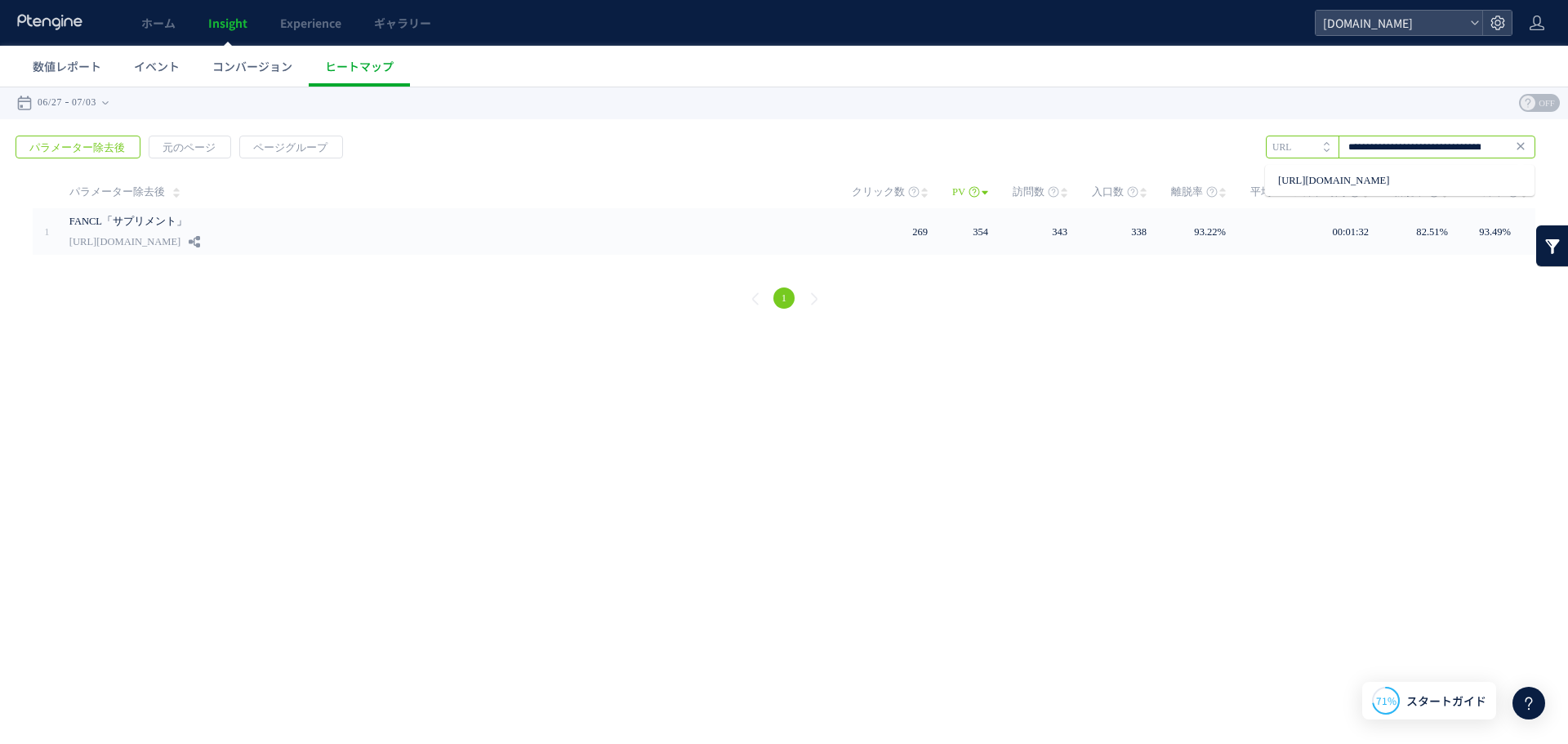 drag, startPoint x: 1495, startPoint y: 150, endPoint x: 1285, endPoint y: 144, distance: 210.0857 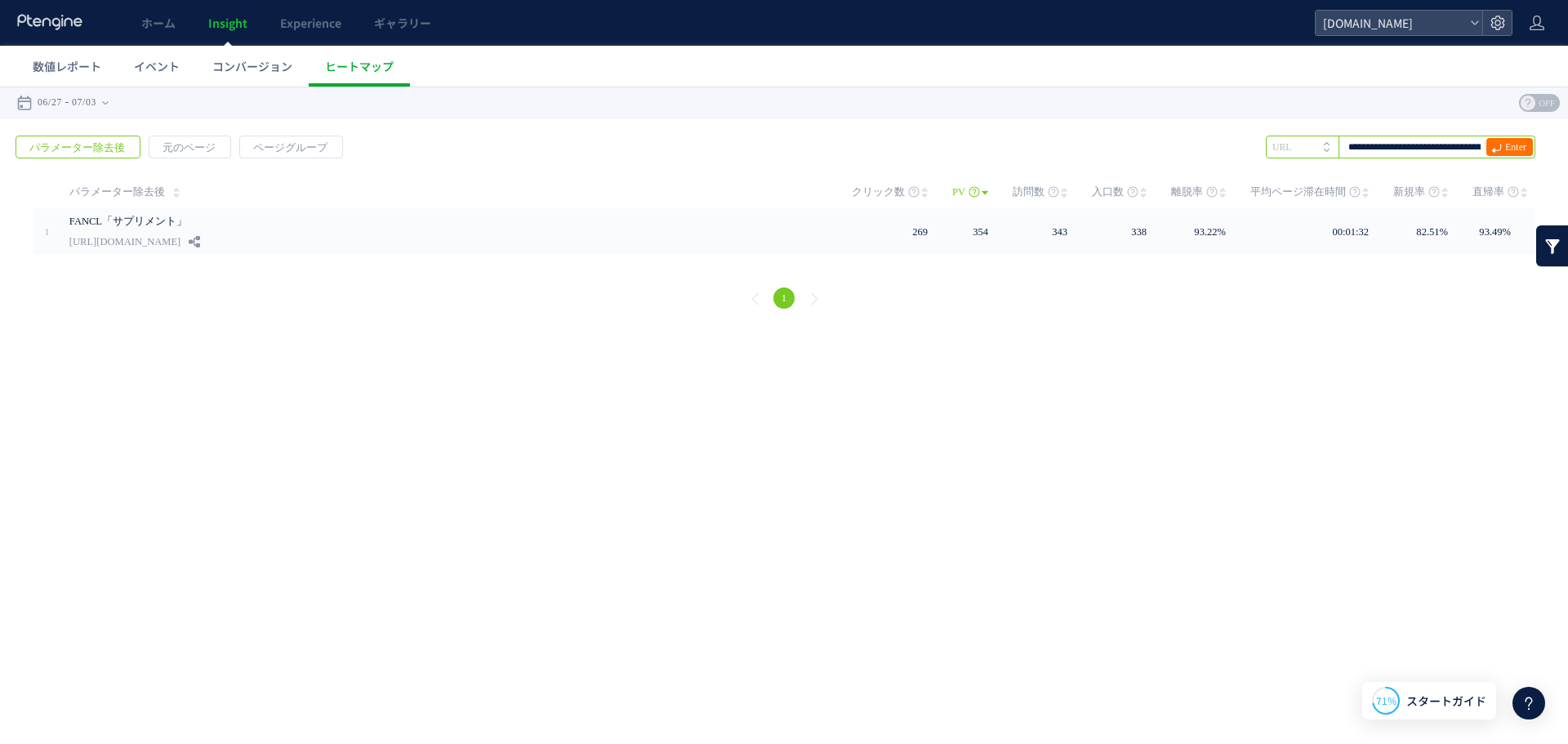 paste 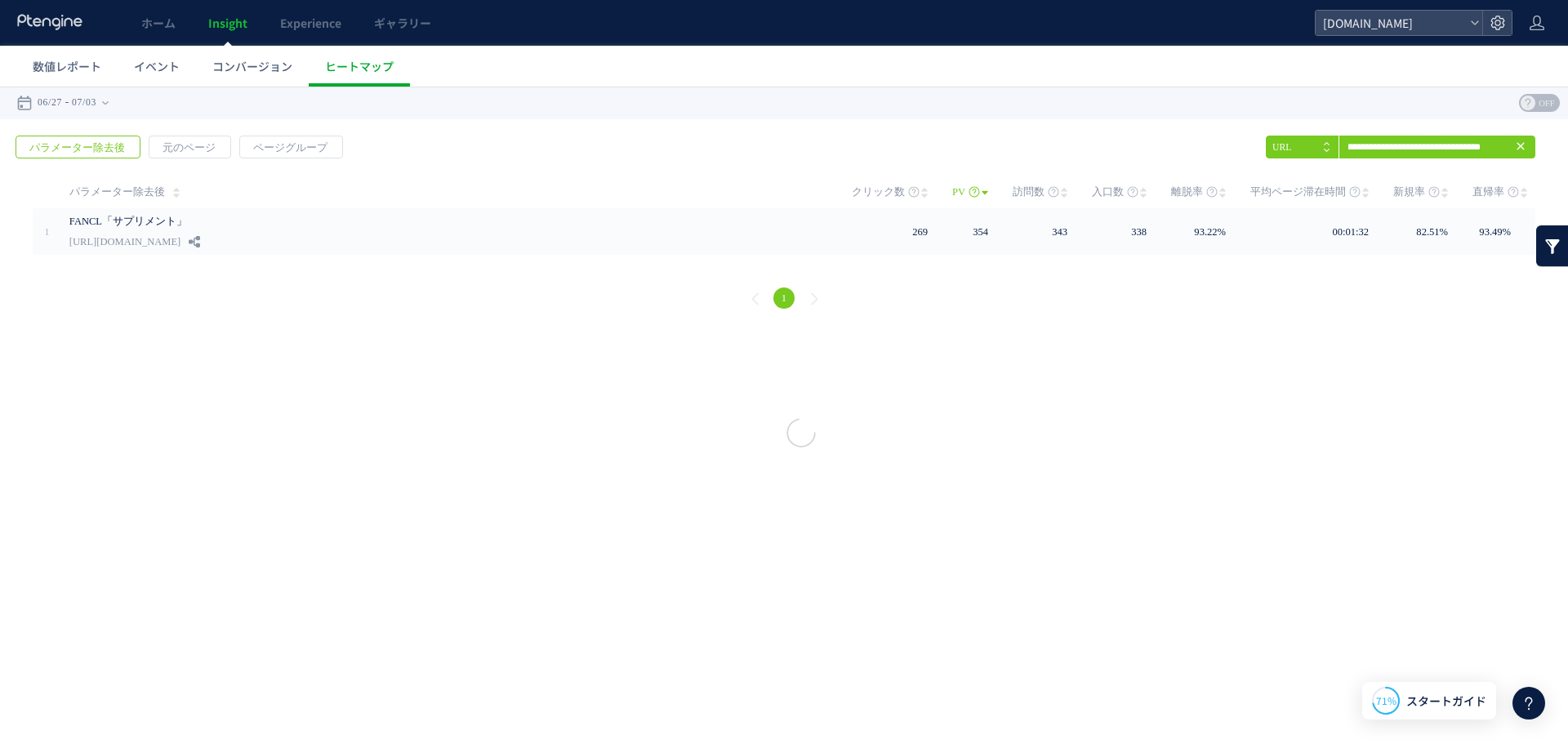scroll, scrollTop: 0, scrollLeft: 0, axis: both 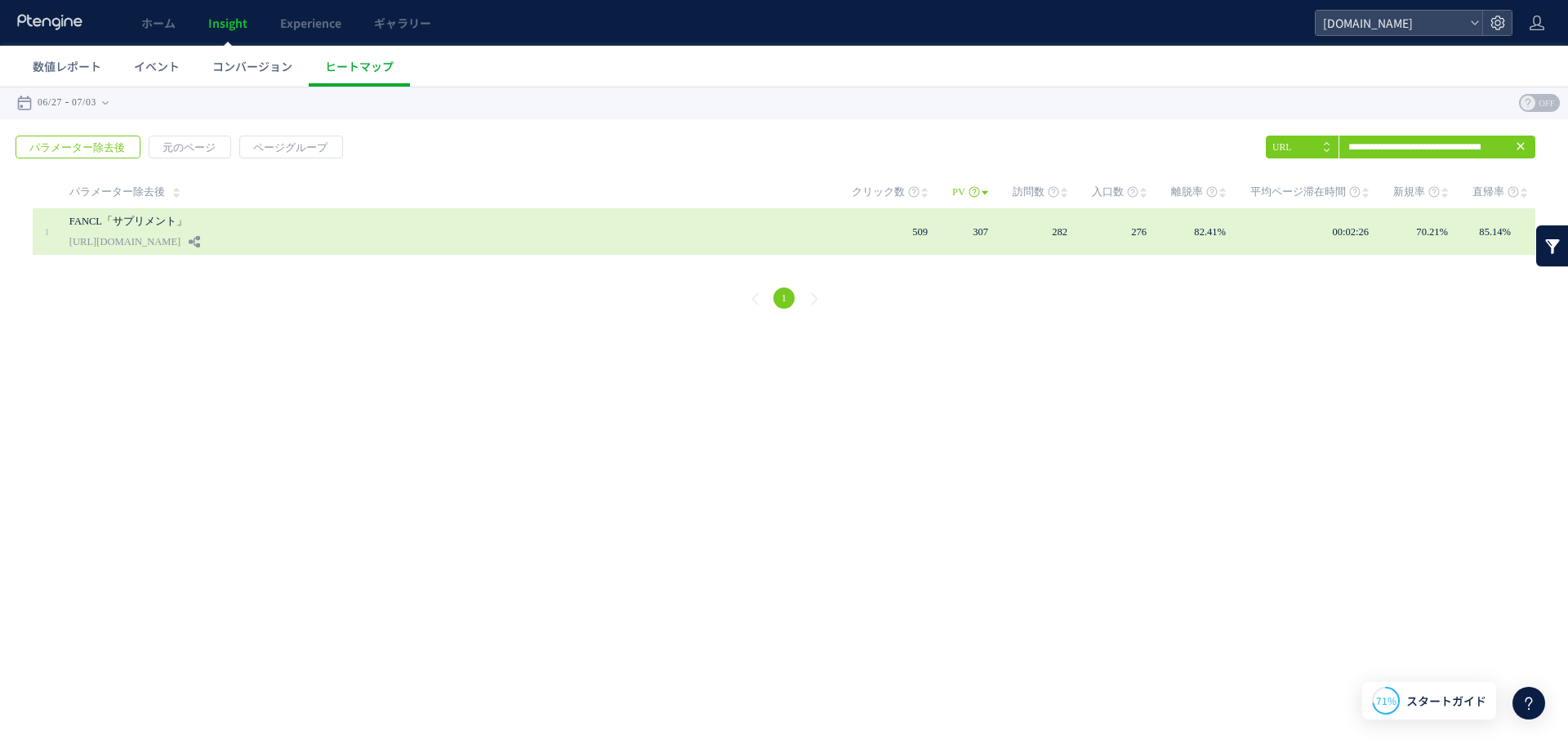 click on "[URL][DOMAIN_NAME]" at bounding box center [125, 242] 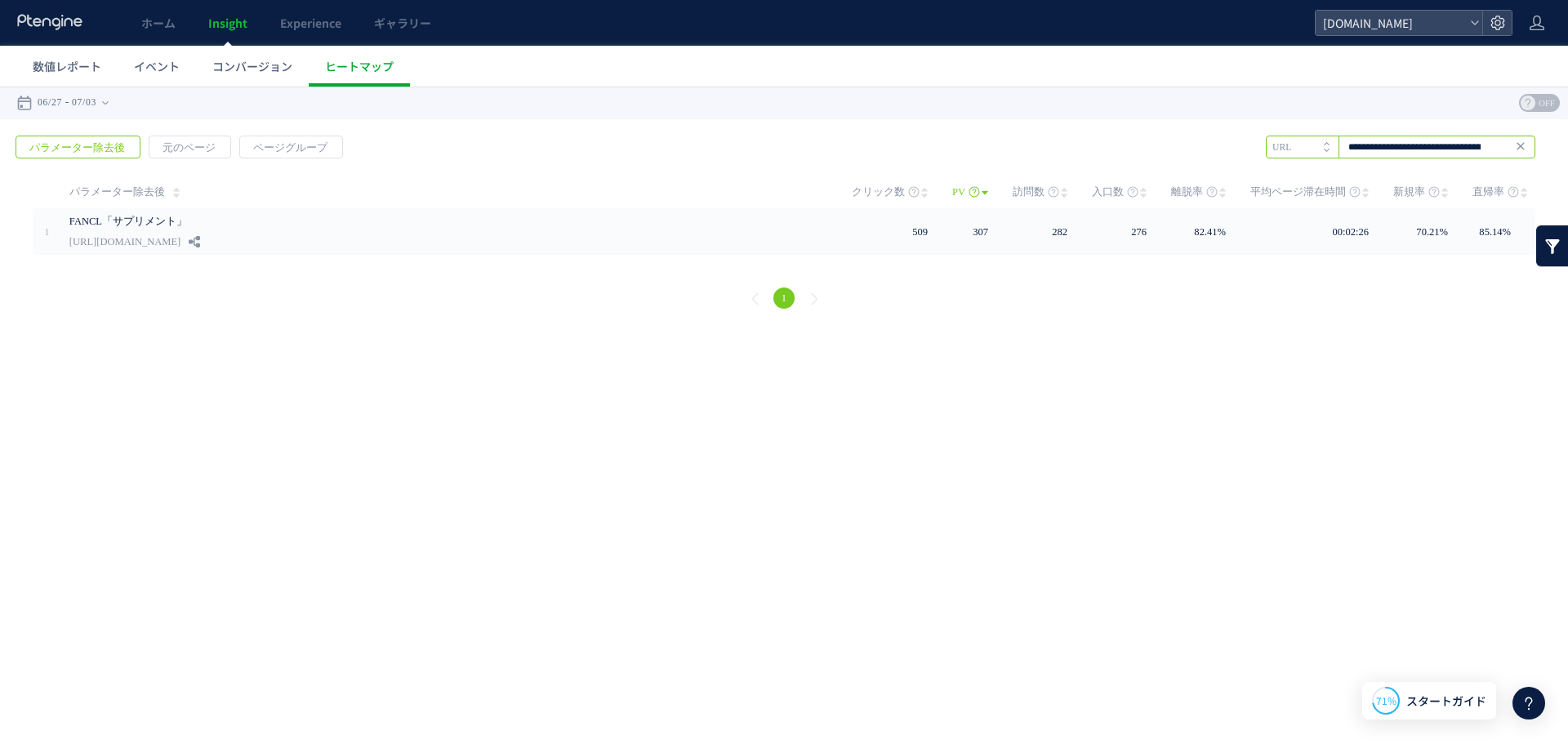 click on "**********" at bounding box center [1401, 147] 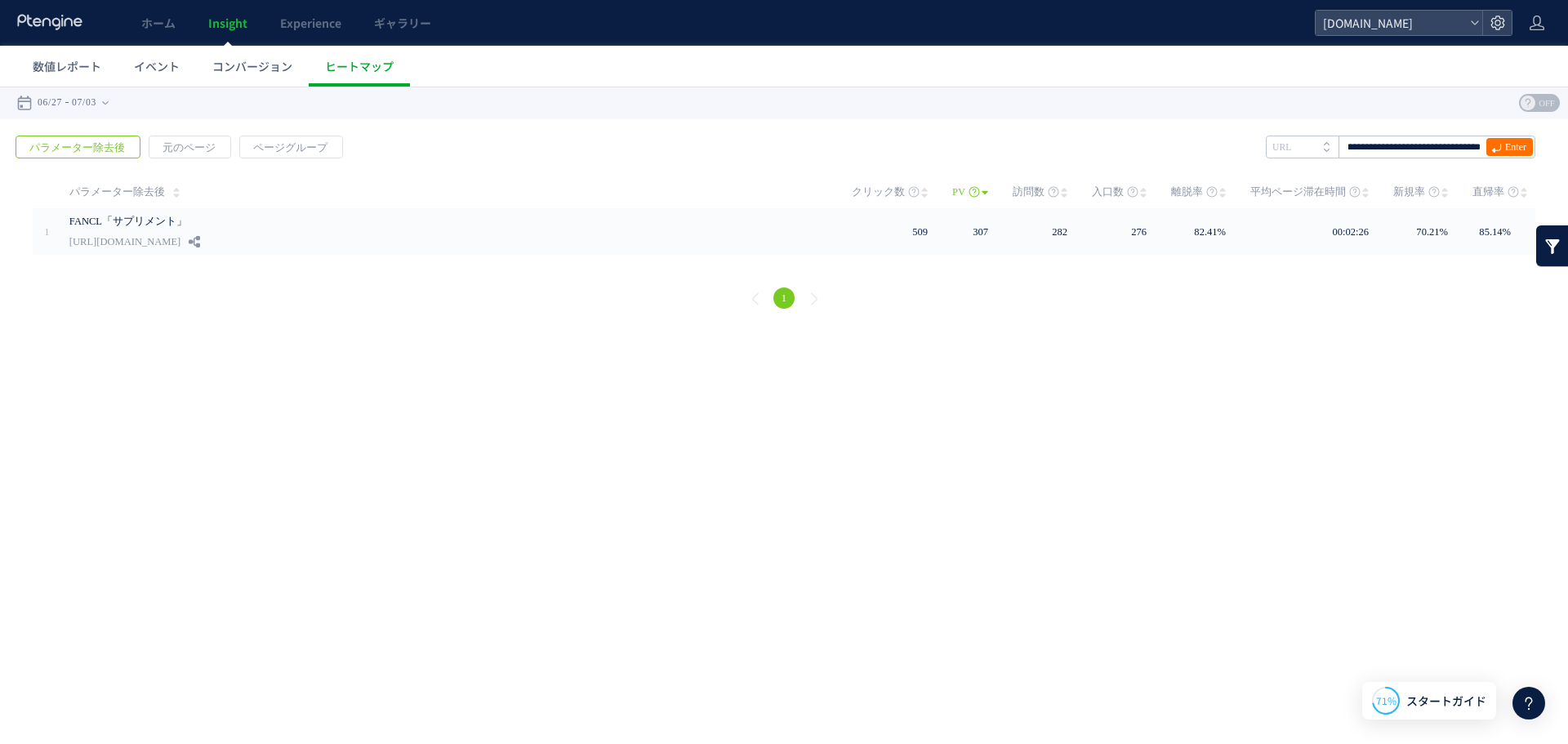 scroll, scrollTop: 0, scrollLeft: 0, axis: both 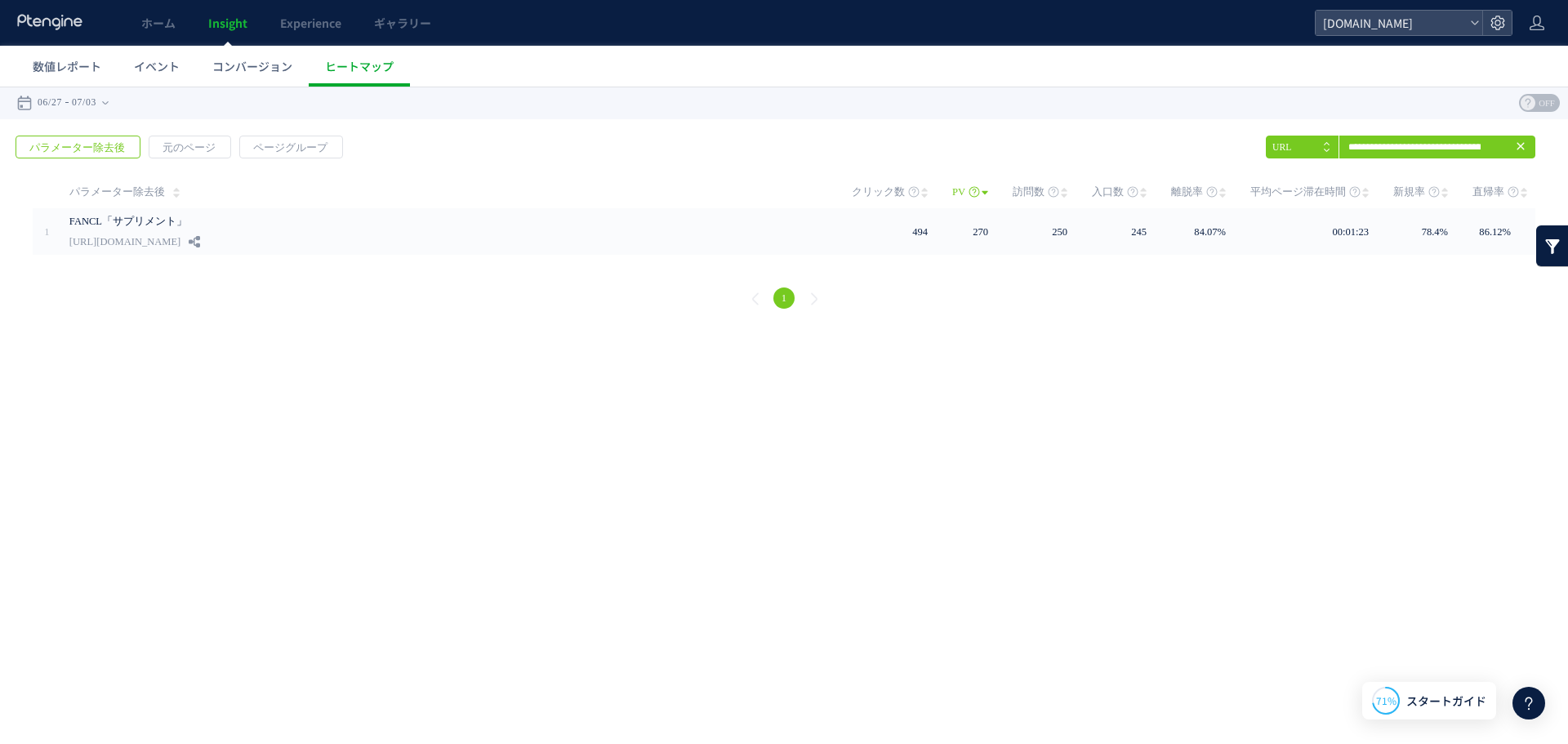 click on "戻る
デフォルト設定では本日のデータを表示しています。
カレンダーでご覧になりたい期間を指定することができます。
06/27
07/03
今日 昨日 先週 先月 過去7日間(今日含む) 過去30日間(今日含む) OK Cancel
ページ
ページグループ
パラメーター除去後
URL" at bounding box center [784, 234] 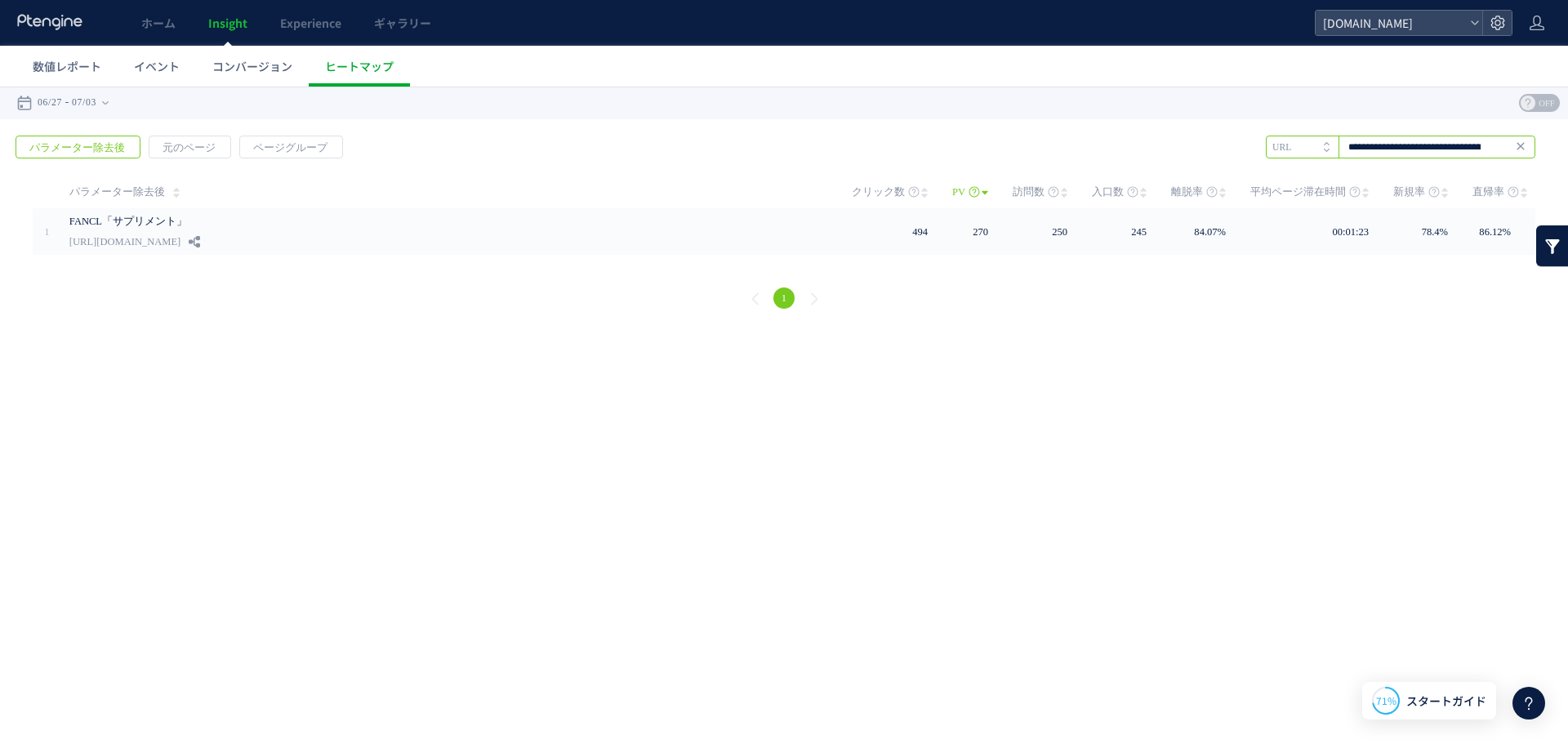 click on "**********" at bounding box center [1401, 147] 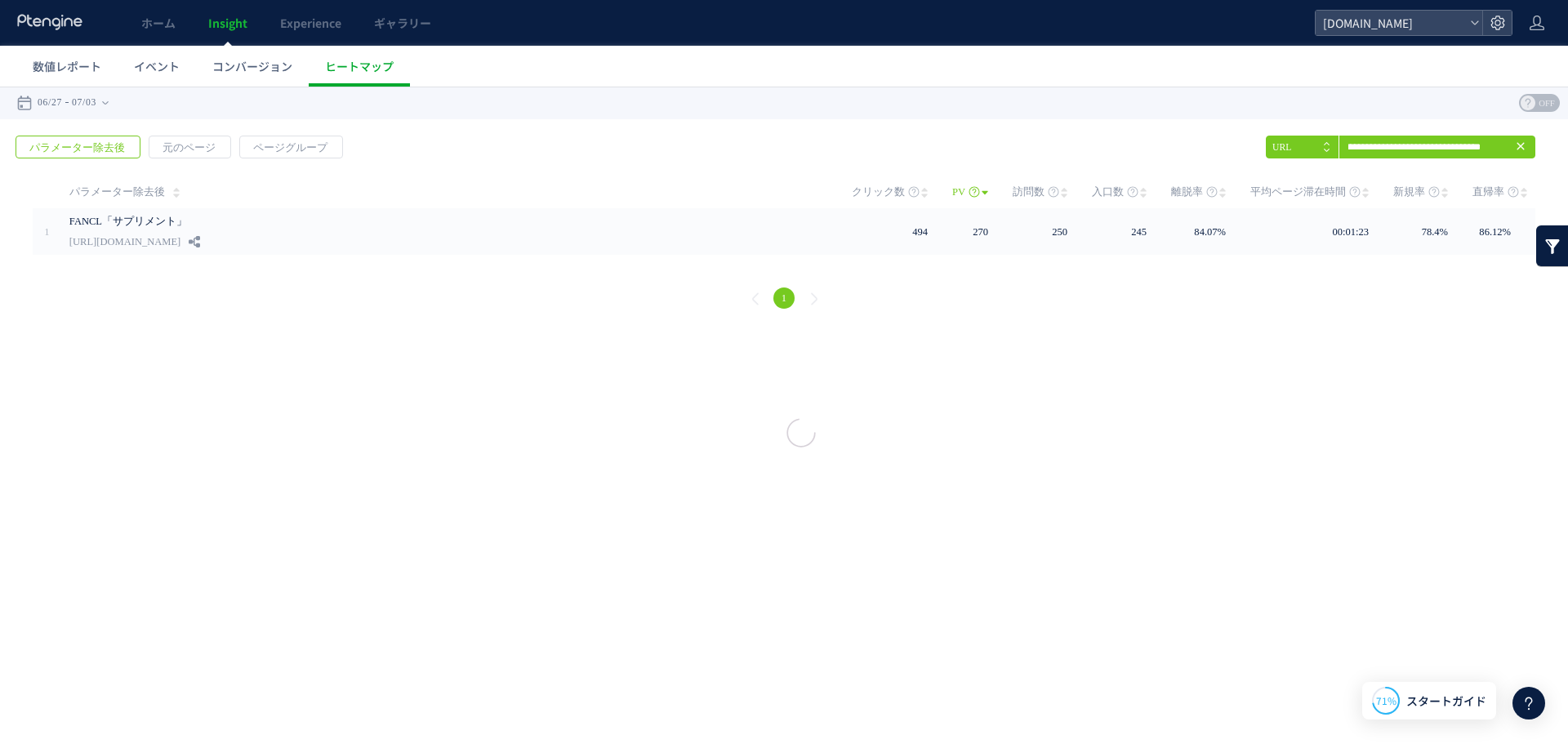 scroll, scrollTop: 0, scrollLeft: 0, axis: both 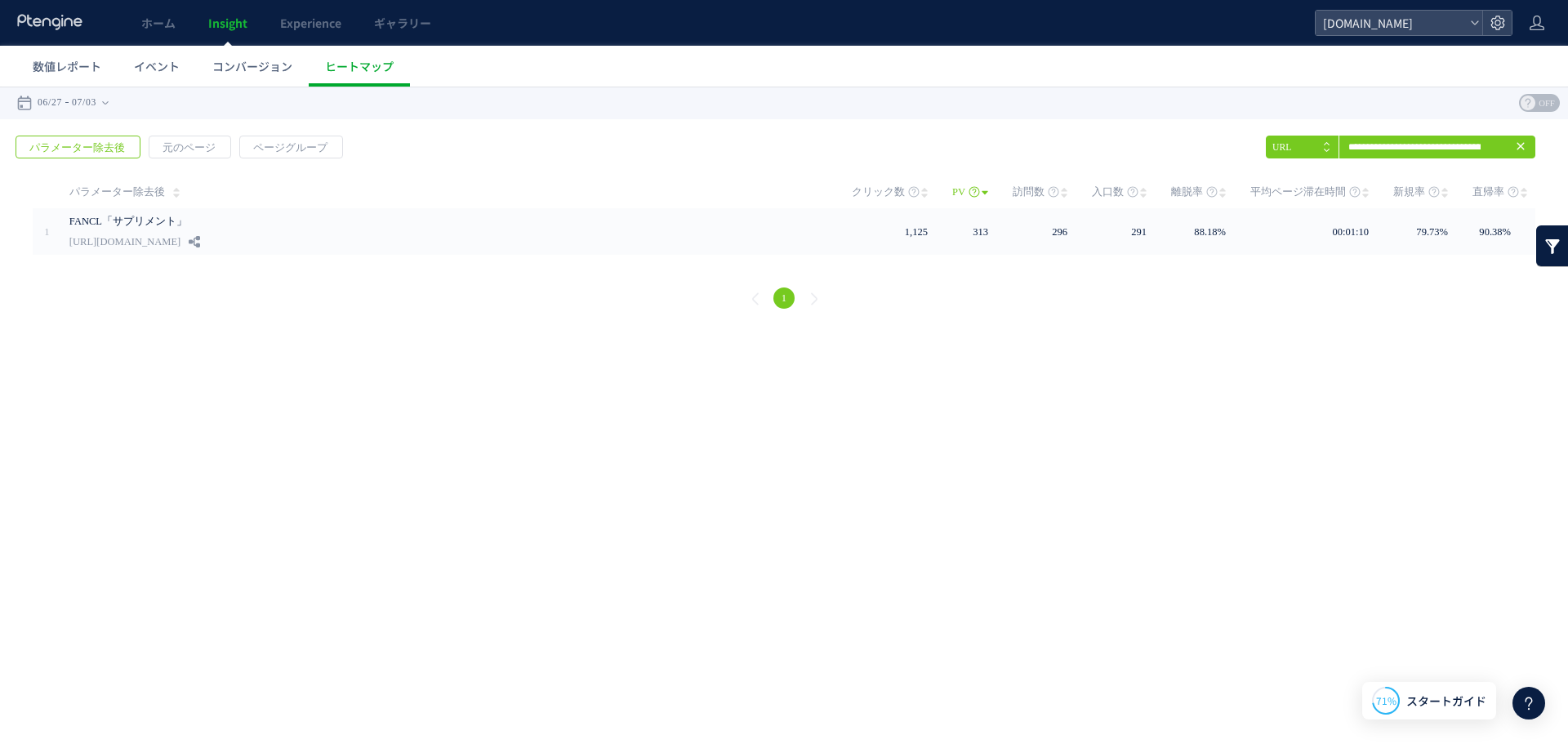 click on ".cls-1 {
fill-rule: evenodd;
} .cls-1 {
fill: #ececec;
}
.cls-2 {
fill: #929292;
} .cls-1 {
fill-rule: evenodd;
} Created with Sketch. Search for dashboard, wedget or data sources… Add a widget Share ( 2 ) Product Dashboard Description [DATE] 2 K 0 6 K 4 K 8 K [DATE] [DATE] [DATE] [DATE] 0 Total month over month Growth Past 30 days Monthly Spending Past 10 days 168,21 5 20 % Total Company Sales Past 30 days 18% Europe 14% Asia 4% Afriaca 2% Not set Americas 62% 168,21 5 Session by Continents Past 7 days Total Number of clients [DATE] - [DATE] 8129,1029 Count of Session Mathematics Chinese Percent reached of sales goal This Month 501,029 / 750,031 60% Dasheboard Total Number of clients [DATE] - [DATE] 8129,1029 Count of Session Mathematics Chinese Ja n2 2 K 0 6 K 4 K 8 K Ja n4 Ja n6 Ja" at bounding box center (784, 234) 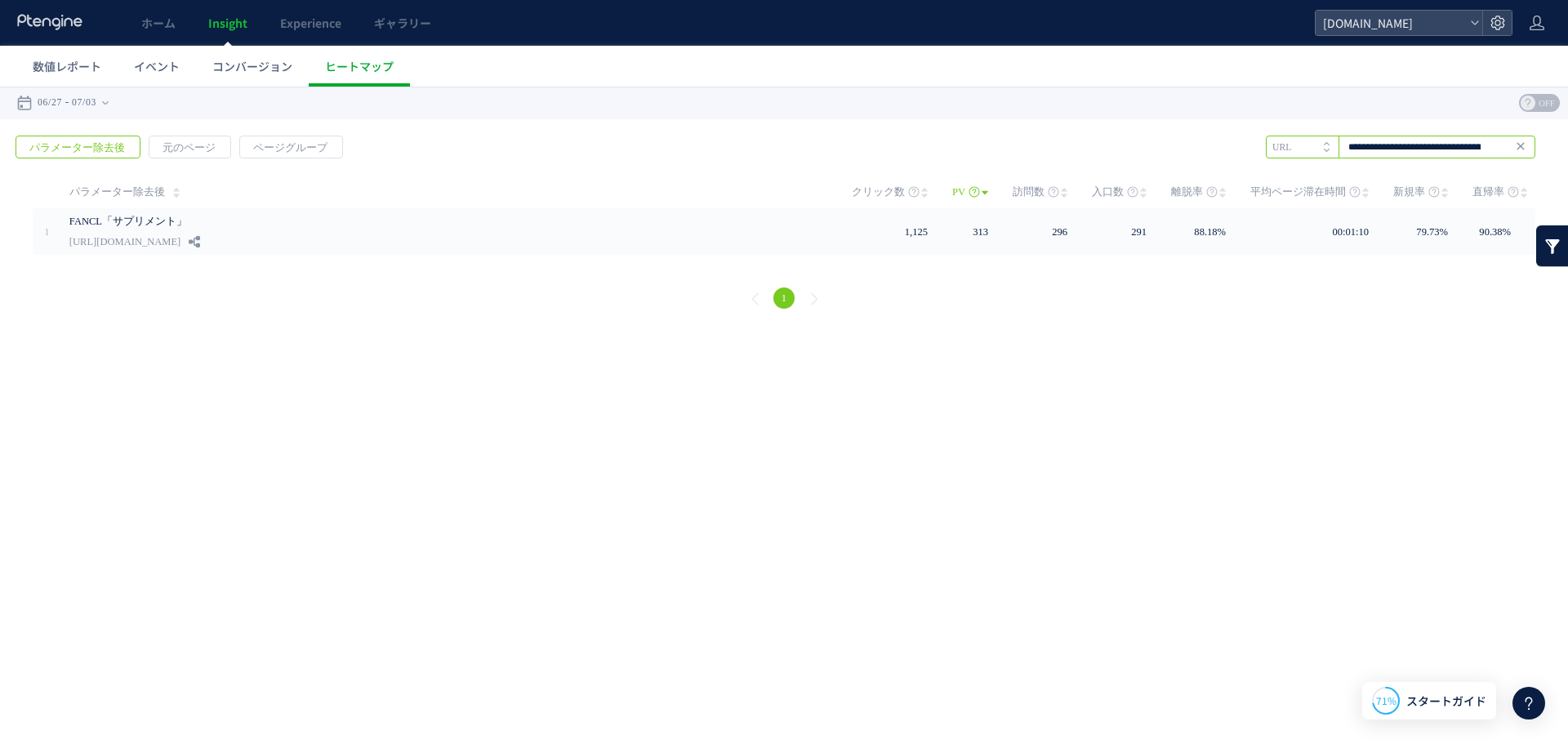 click on "**********" at bounding box center [1401, 147] 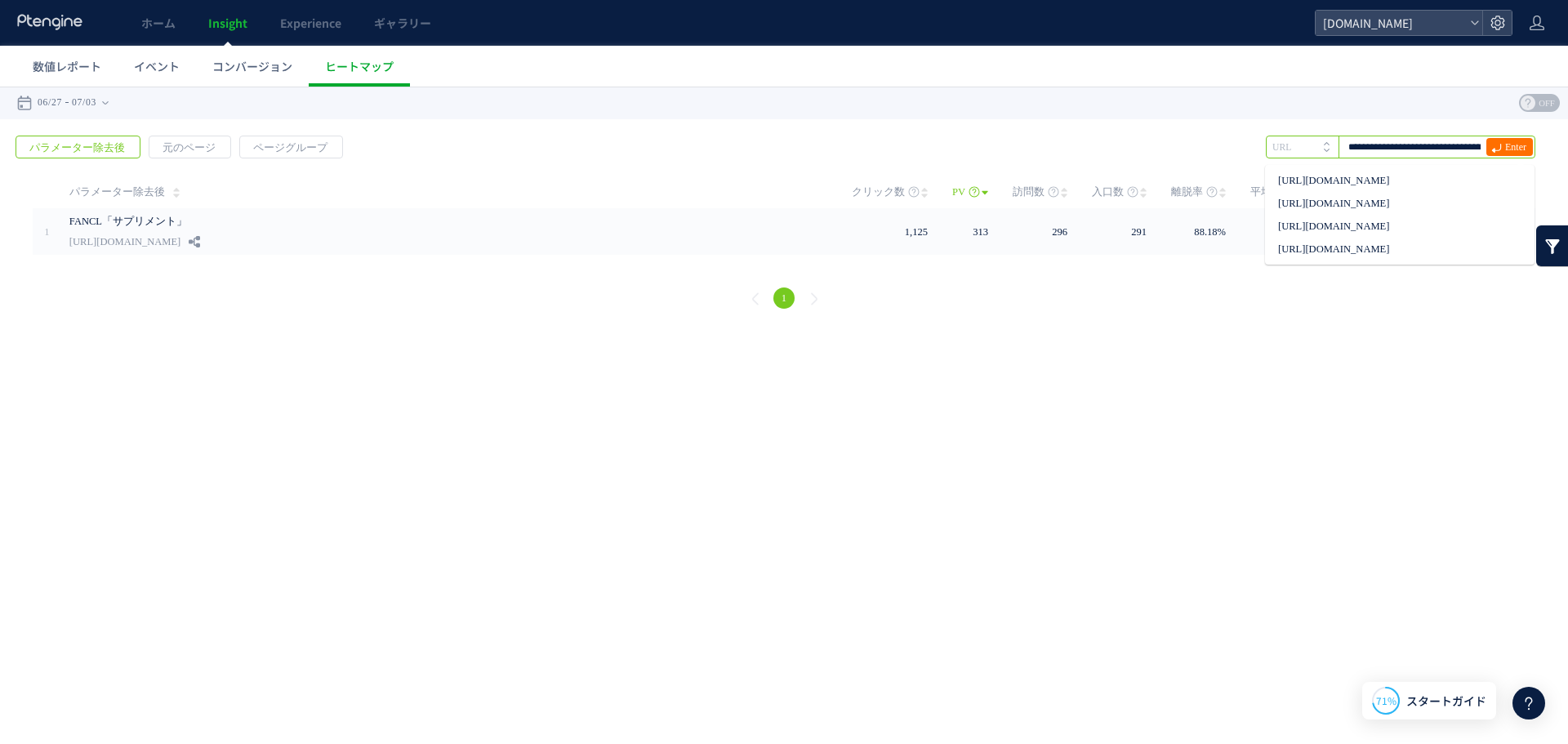 paste 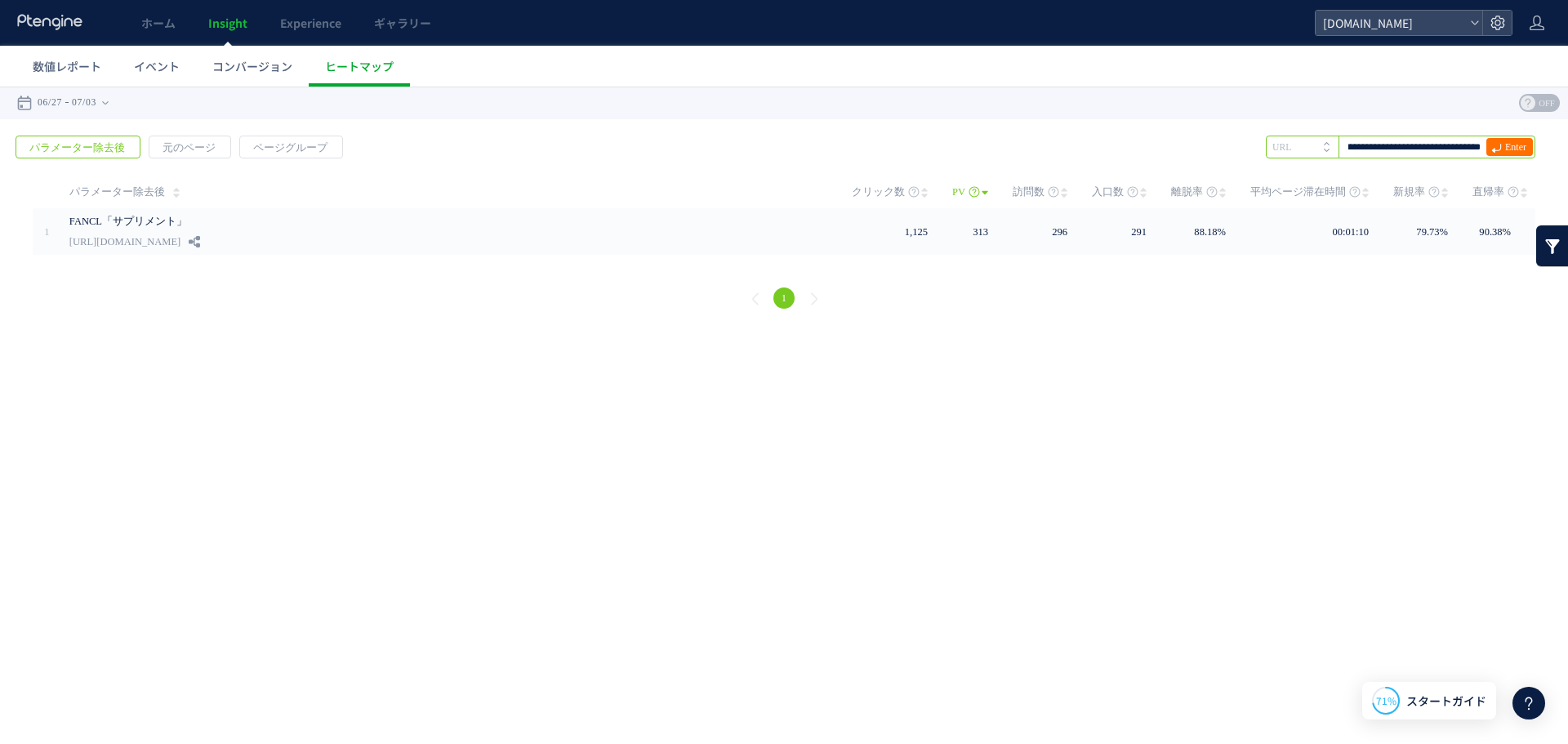 type on "**********" 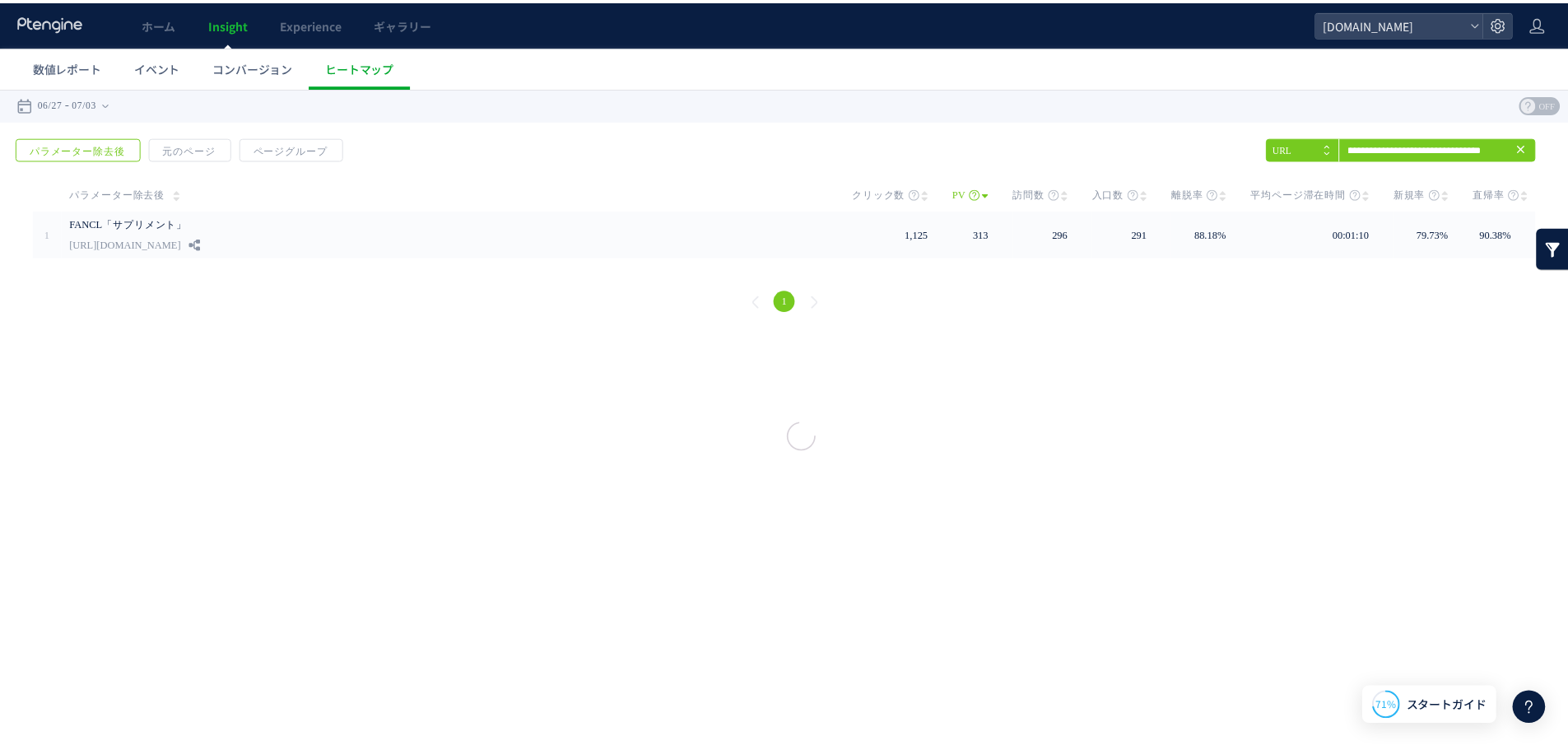 scroll, scrollTop: 0, scrollLeft: 0, axis: both 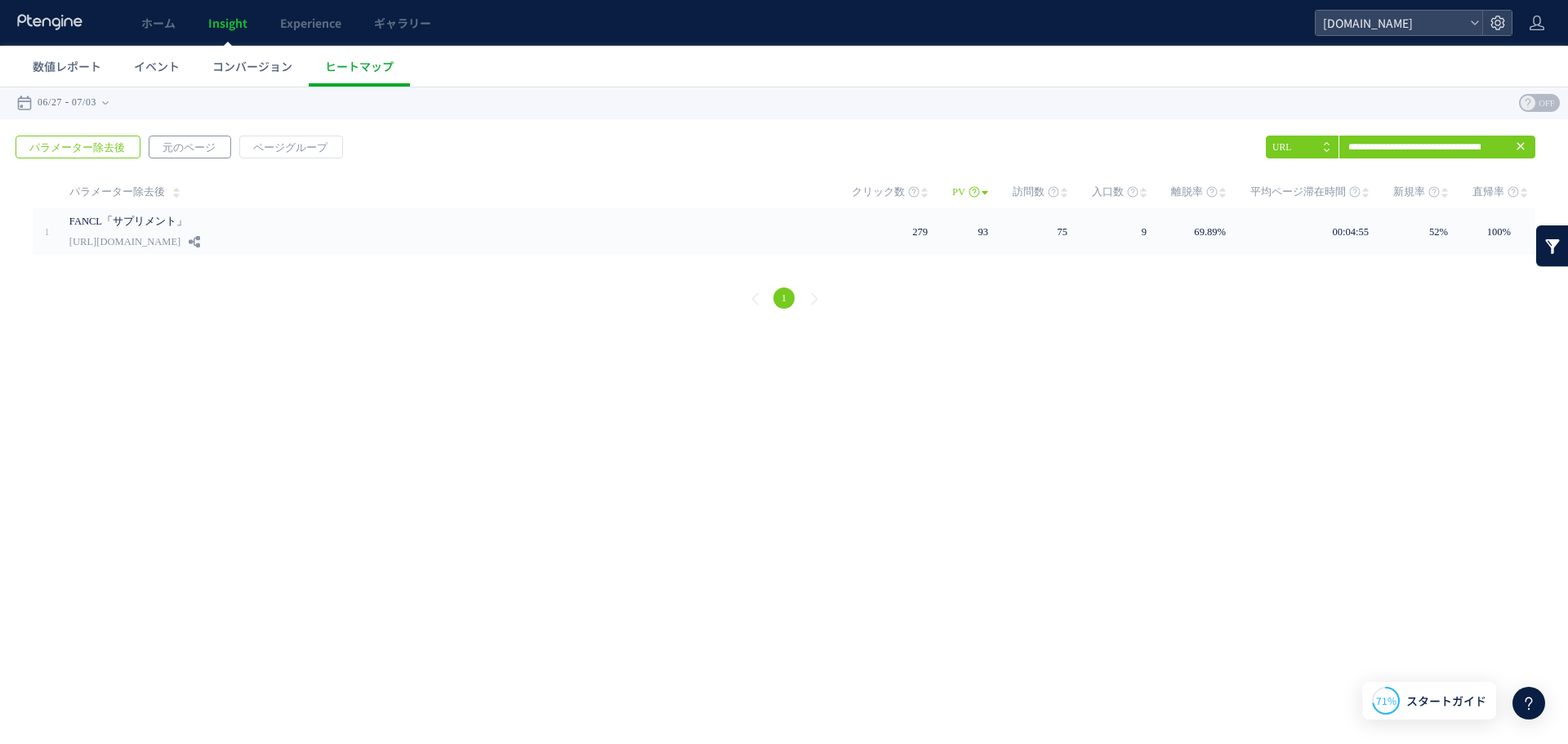 click on "元のページ" at bounding box center [189, 148] 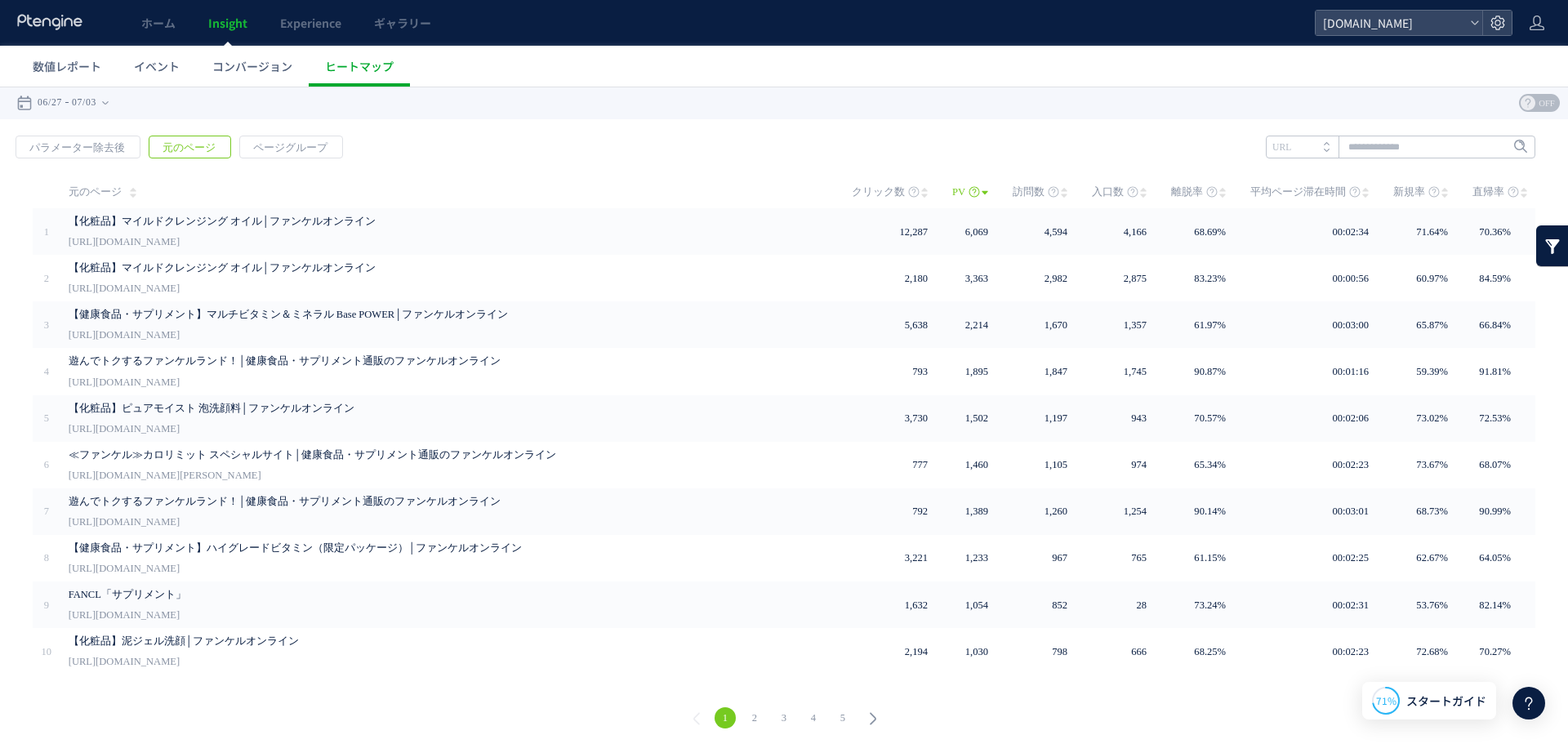 click on "パラメーター除去後" at bounding box center [77, 148] 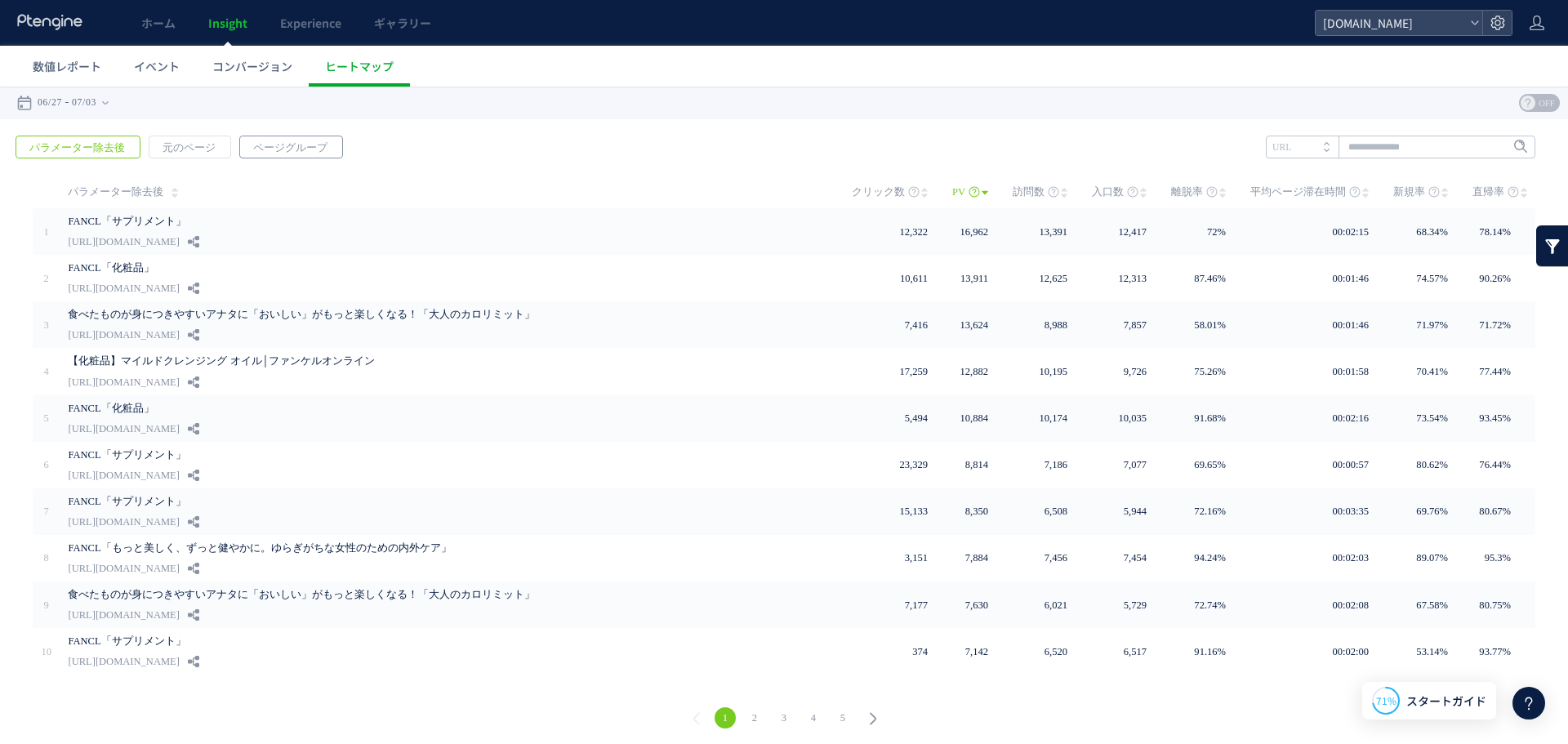click on "ページグループ" at bounding box center [290, 148] 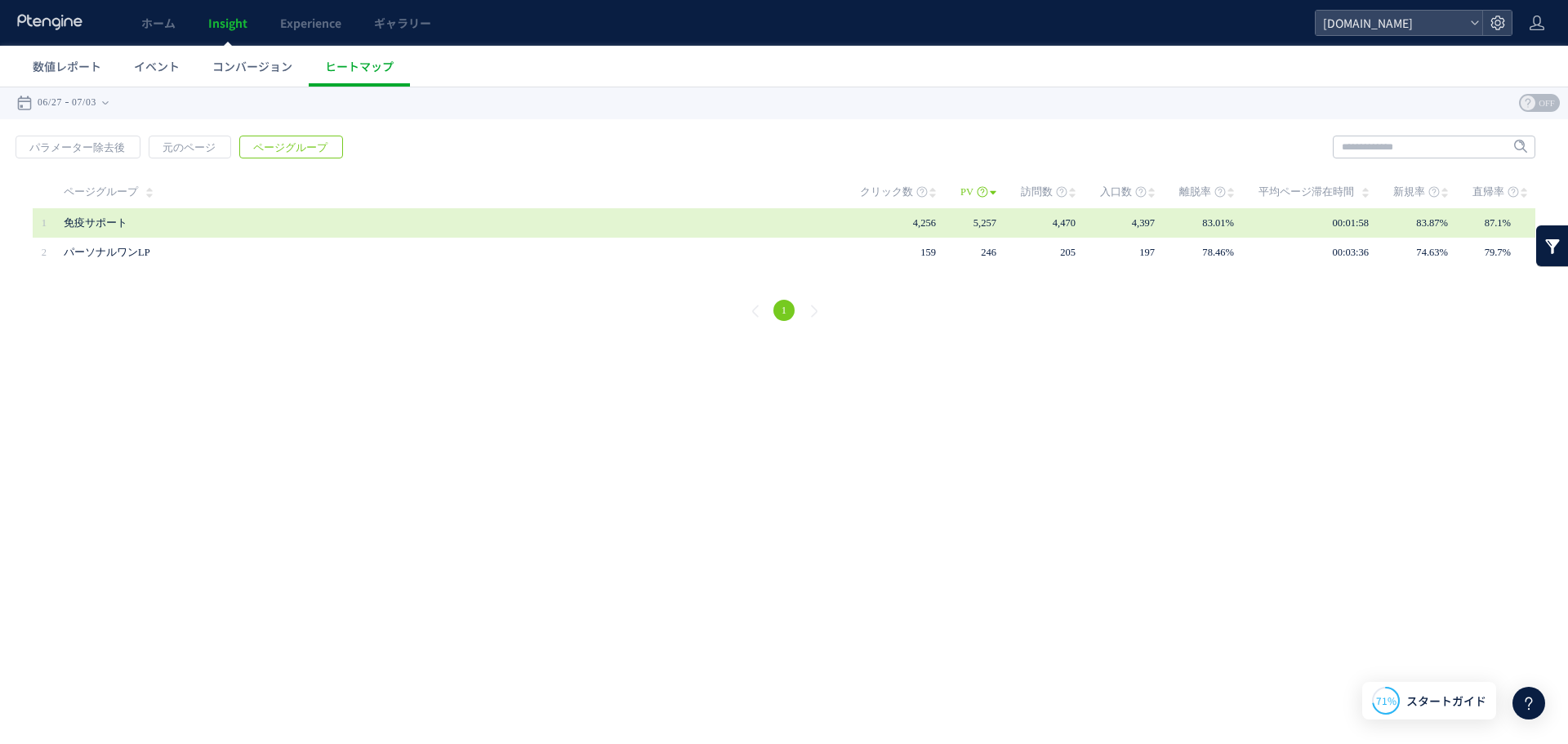 click on "免疫サポート" at bounding box center [450, 223] 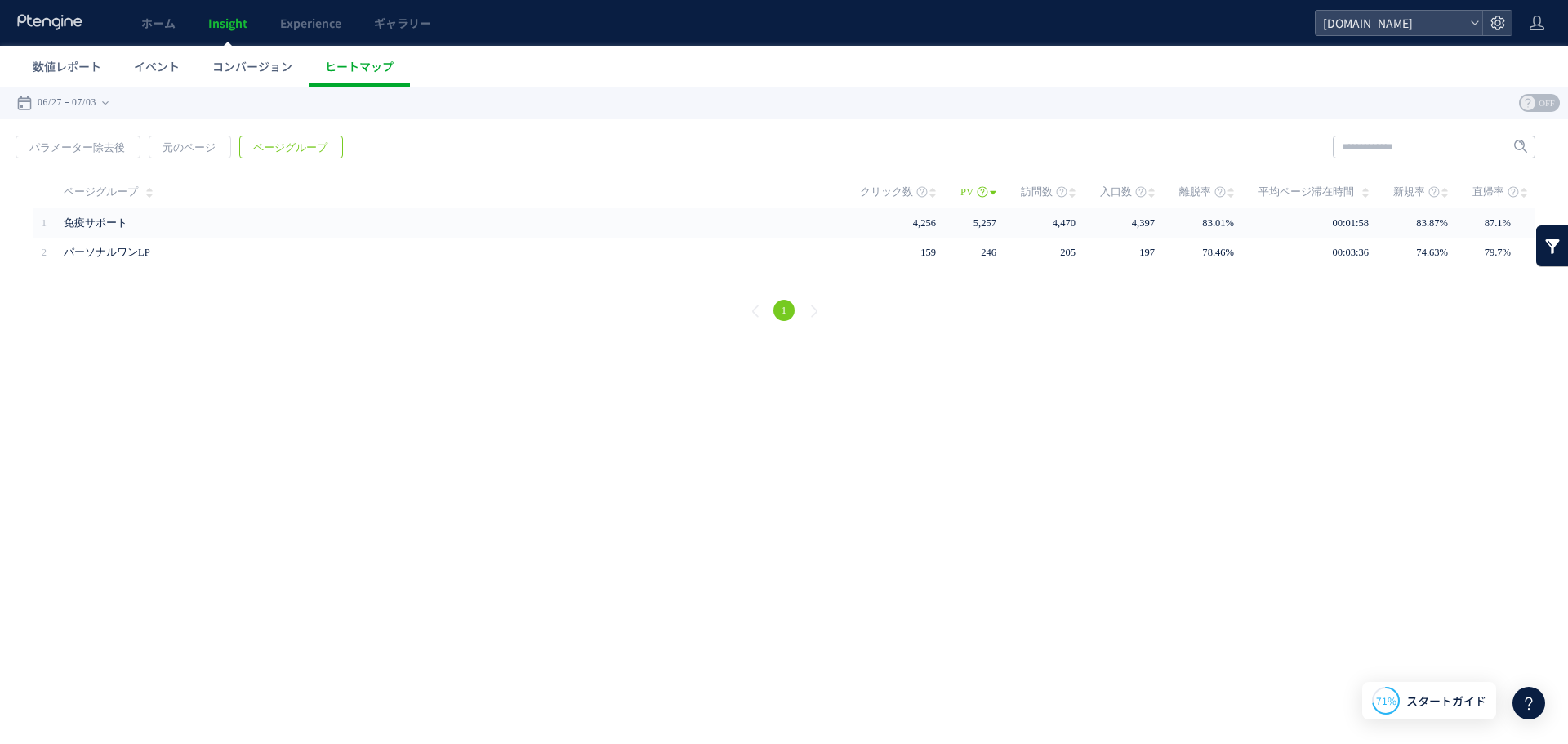 click on "戻る
パラメーター除去後
元のページ
ページグループ
実装" at bounding box center [784, 230] 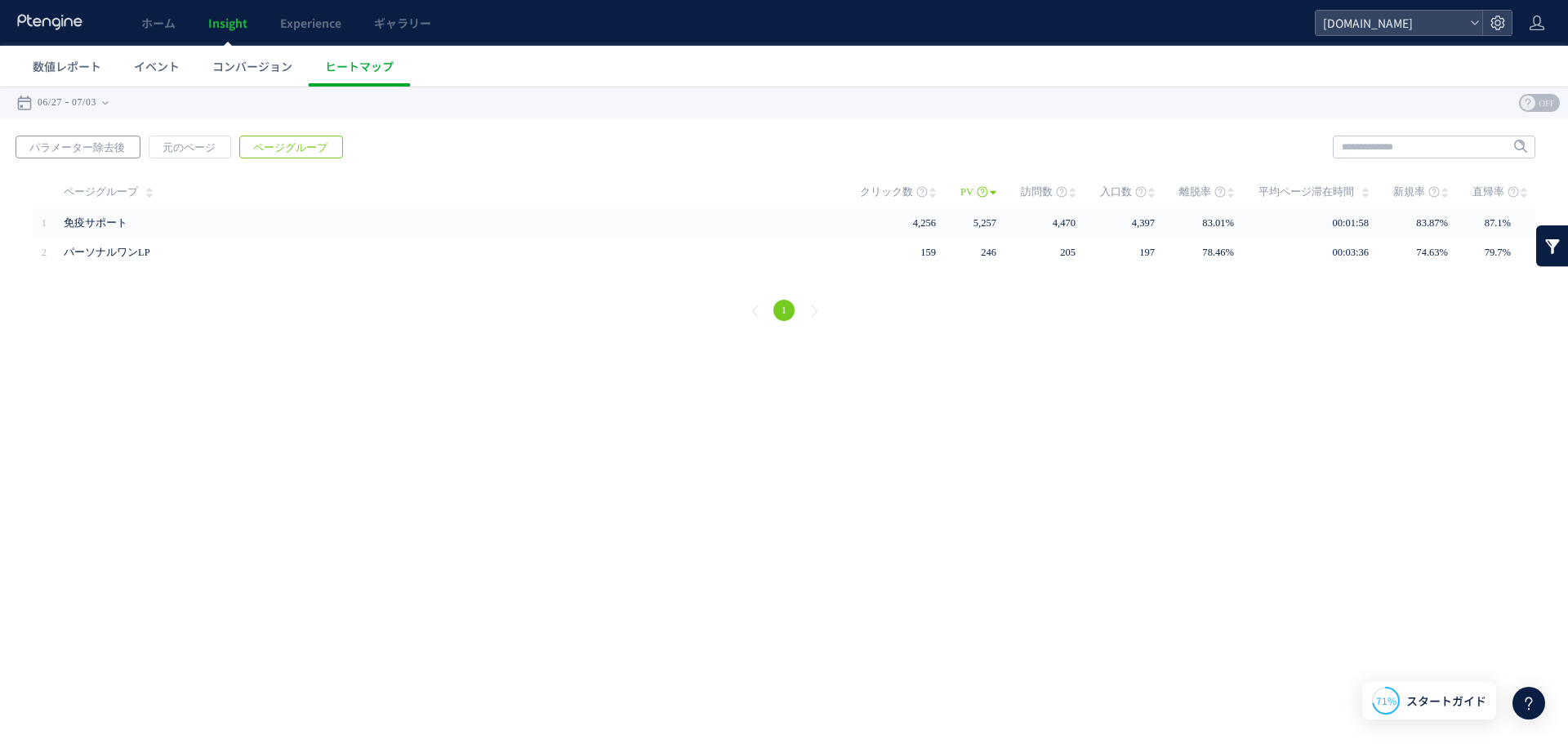 click on "パラメーター除去後" at bounding box center [77, 148] 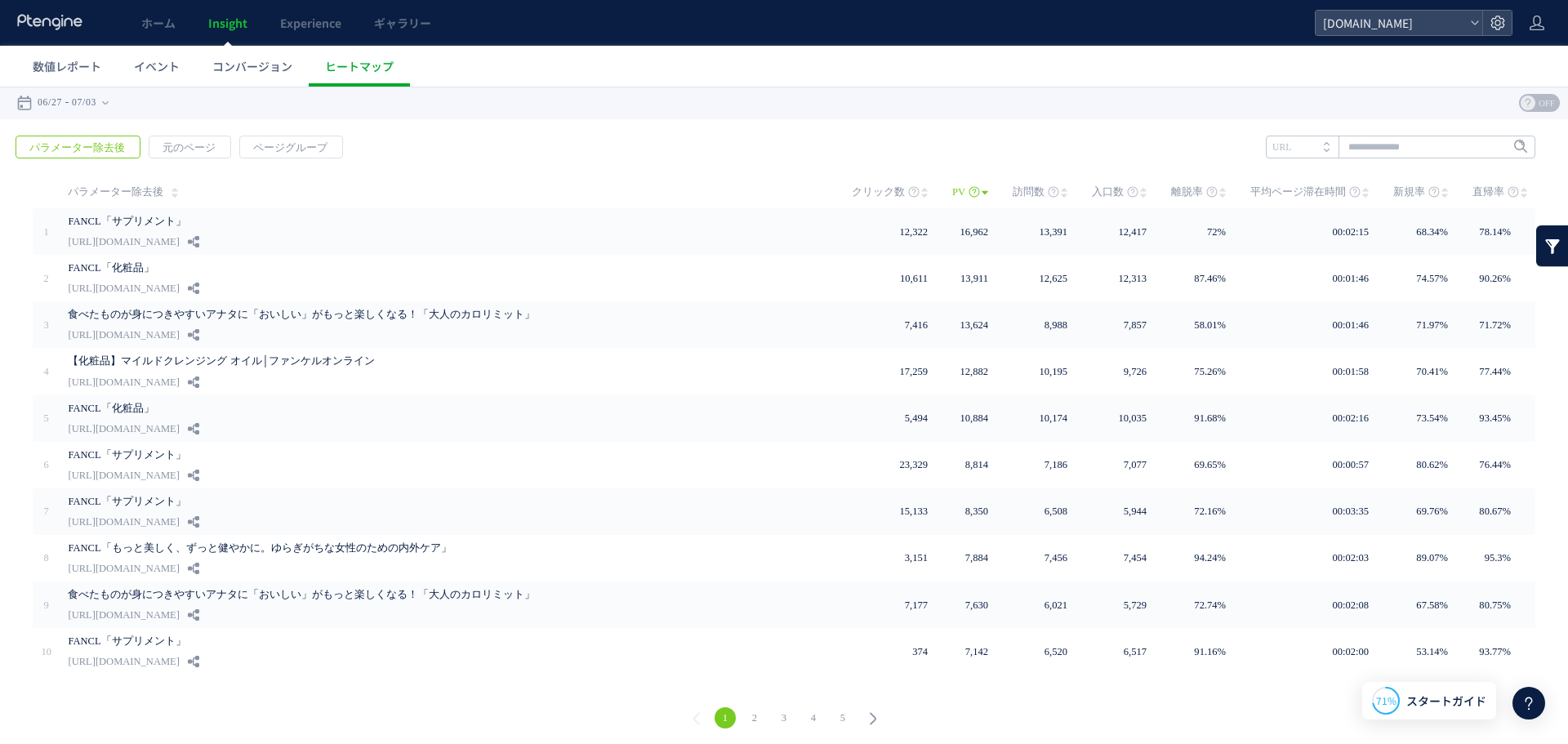 drag, startPoint x: 662, startPoint y: 224, endPoint x: 728, endPoint y: 123, distance: 120.65239 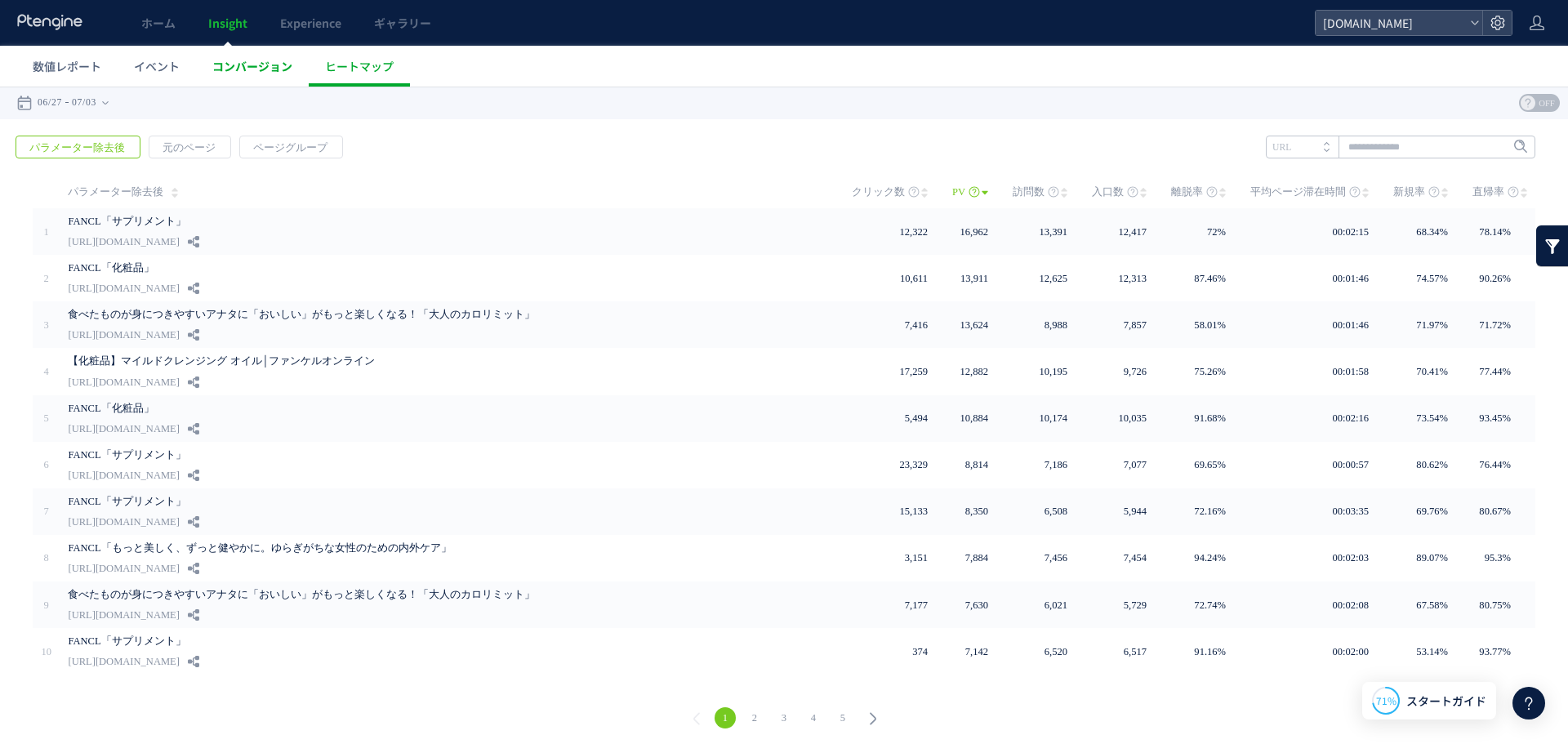 click on "コンバージョン" at bounding box center [252, 66] 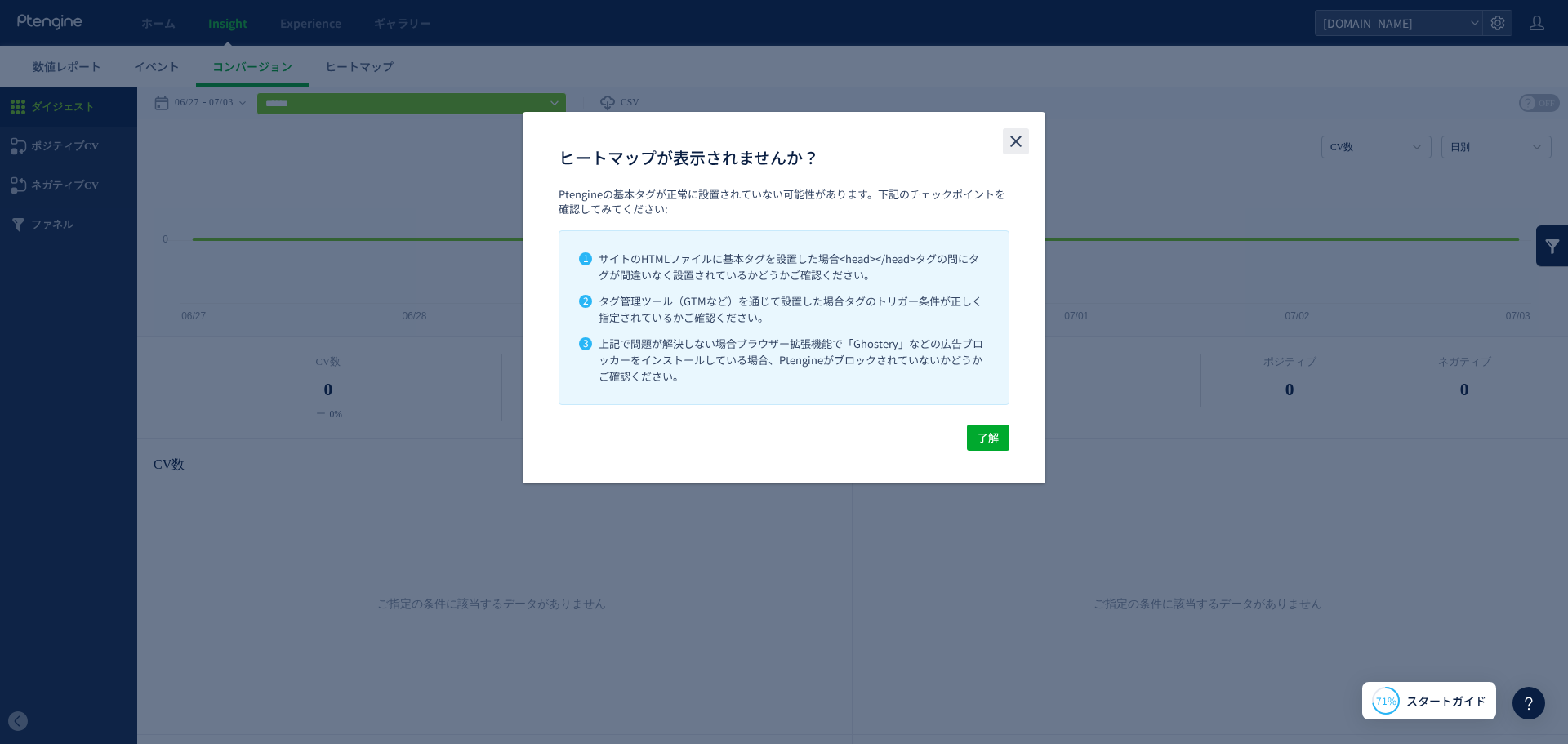 click 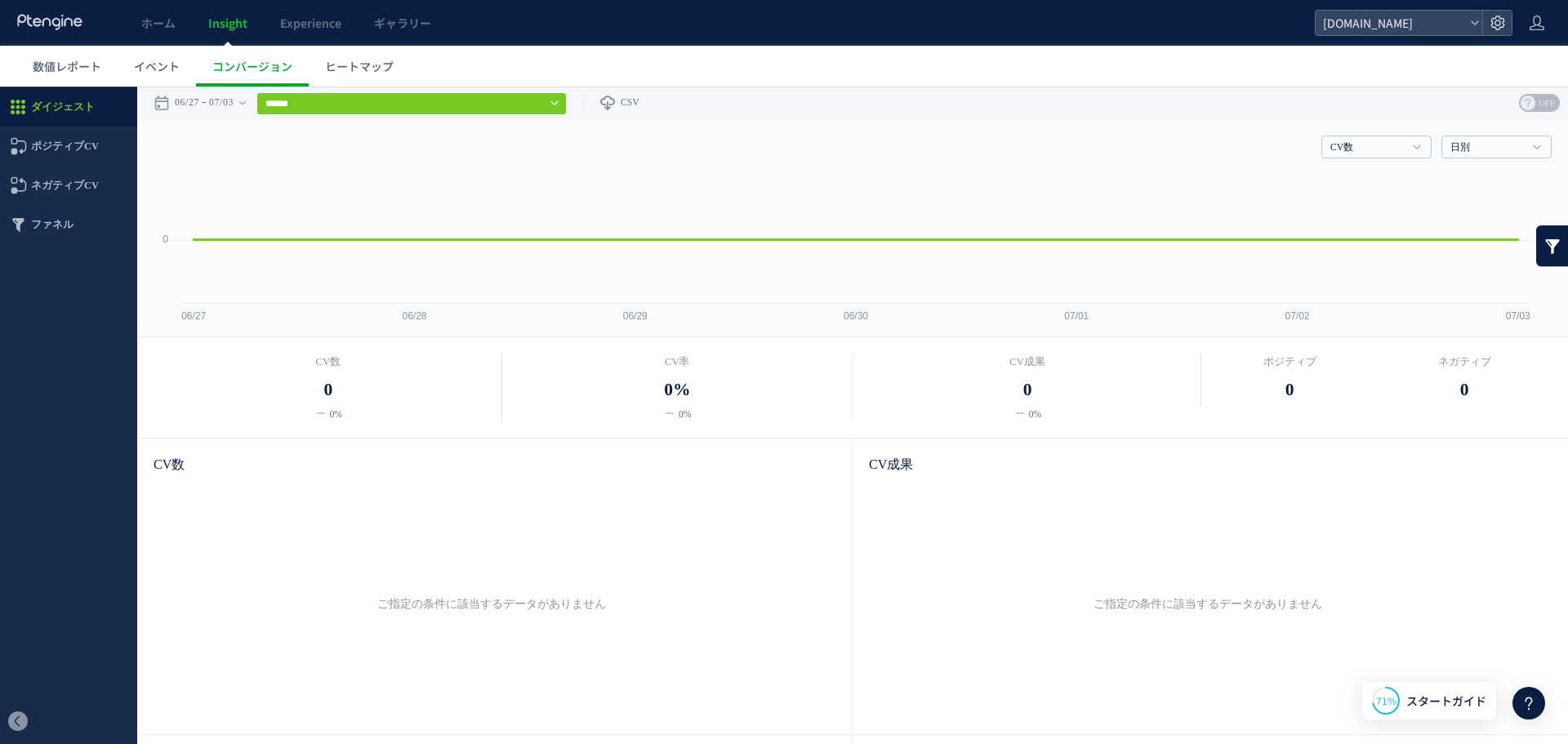 click on "******" at bounding box center [412, 104] 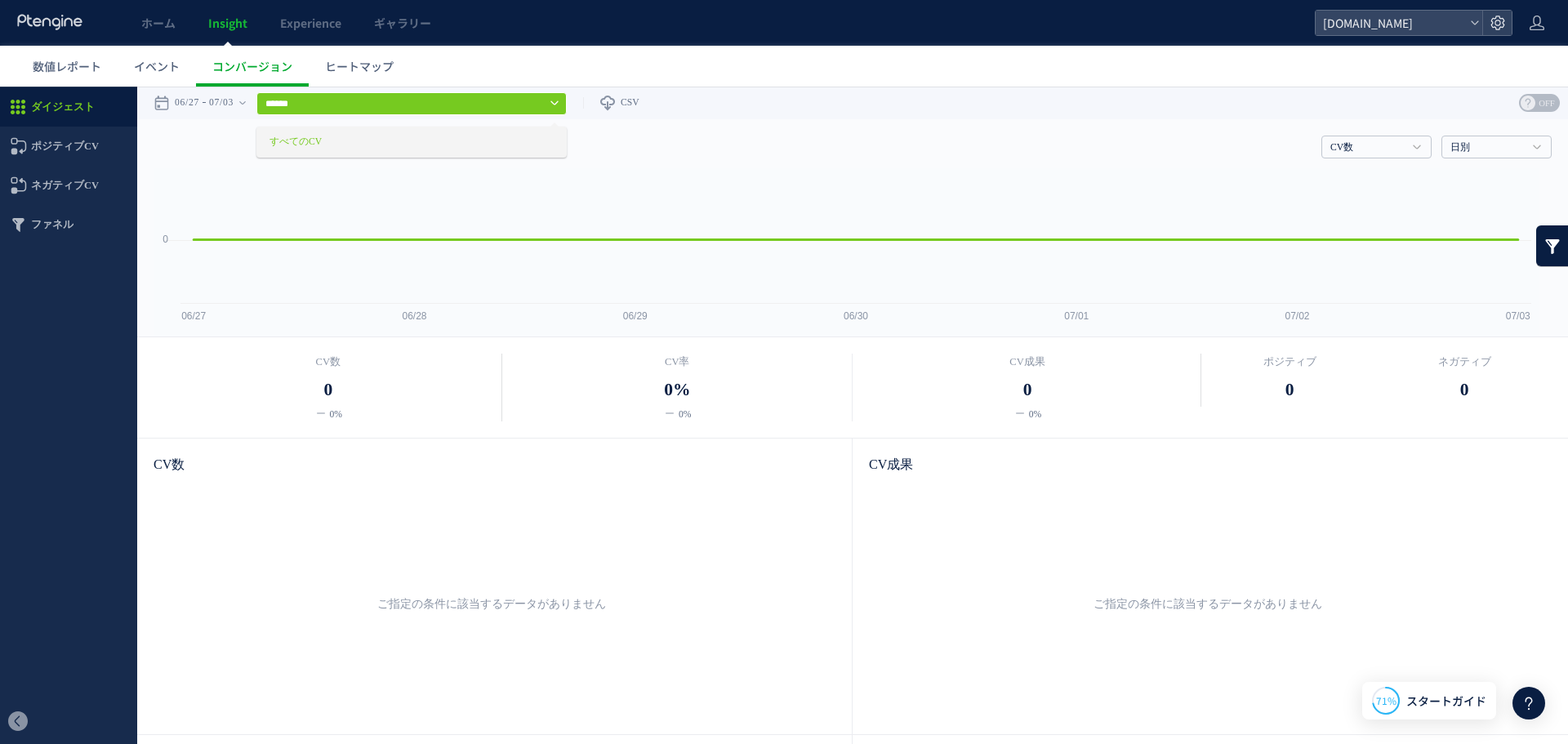 click on "CV数
CV数
CV率
CV成果
日別
日別
週別
月別" at bounding box center [853, 144] 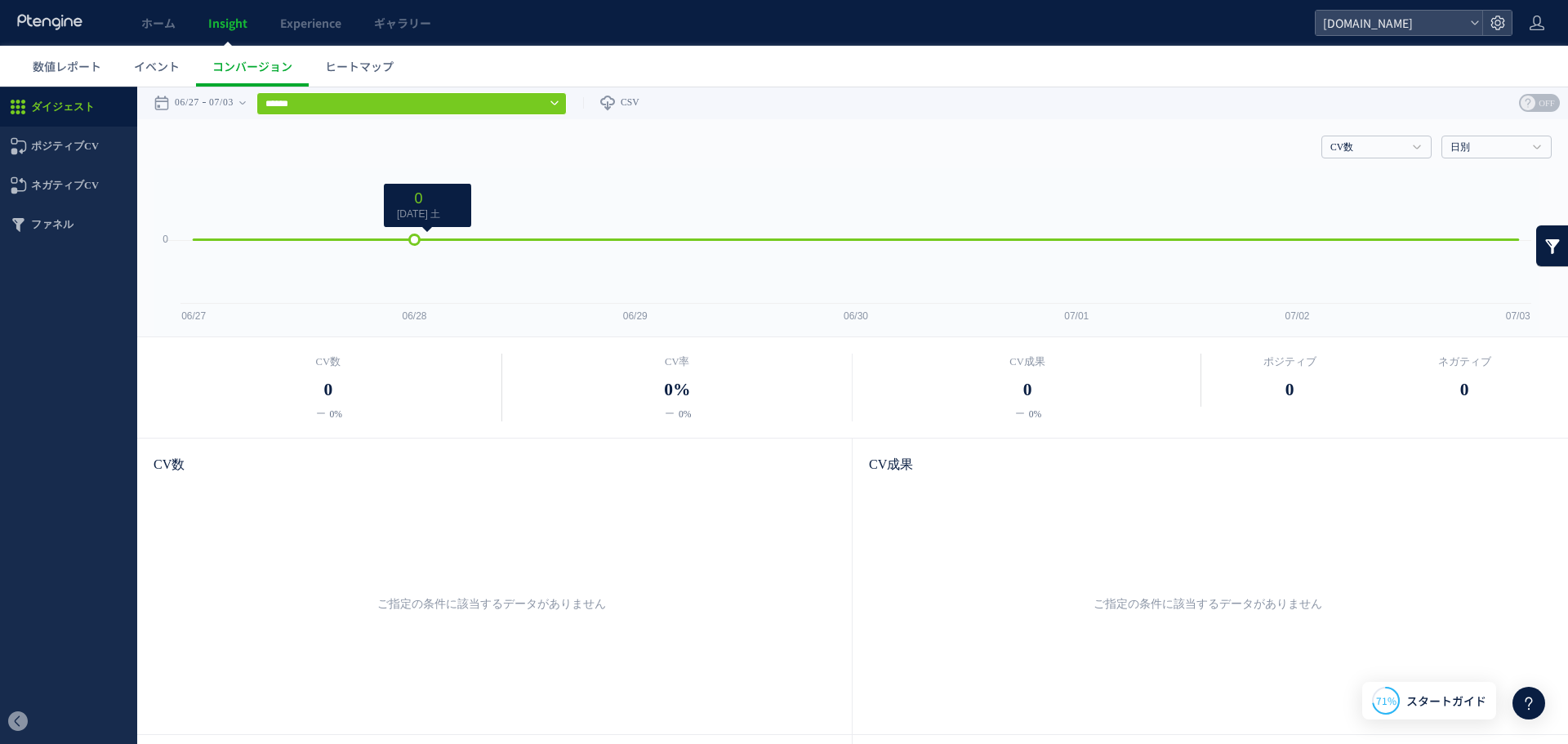 click 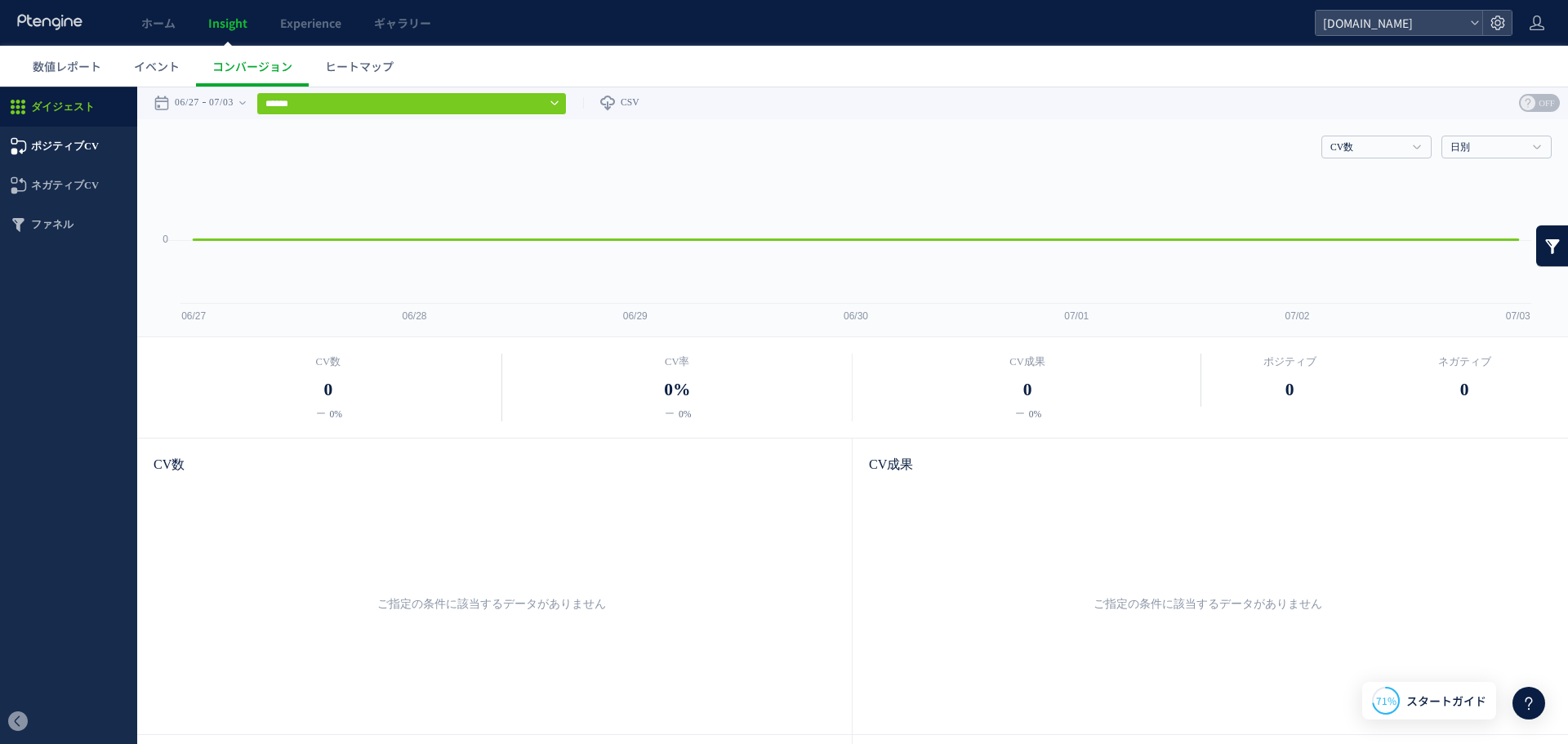 click on "ポジティブCV" at bounding box center (65, 146) 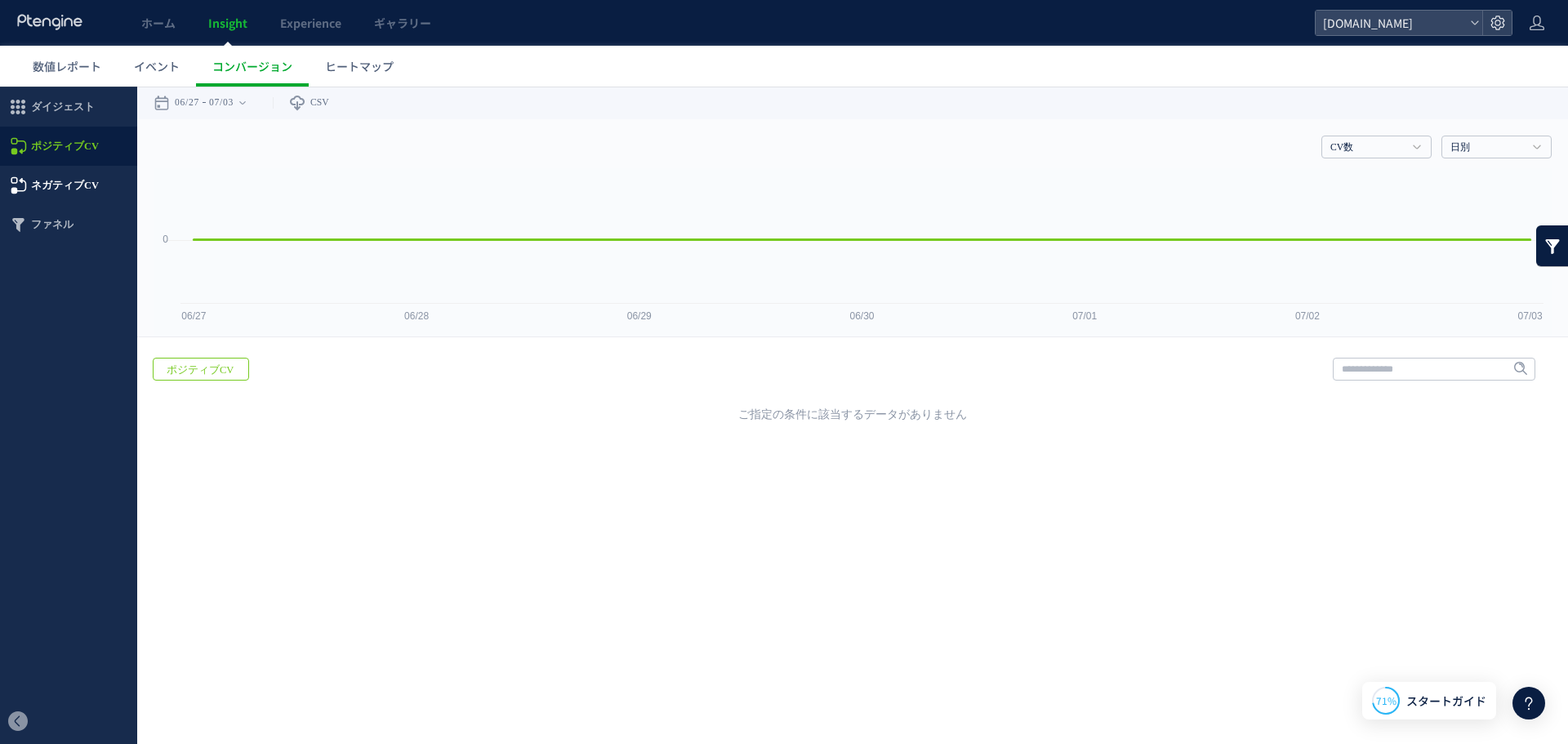 click on "ネガティブCV" at bounding box center (65, 185) 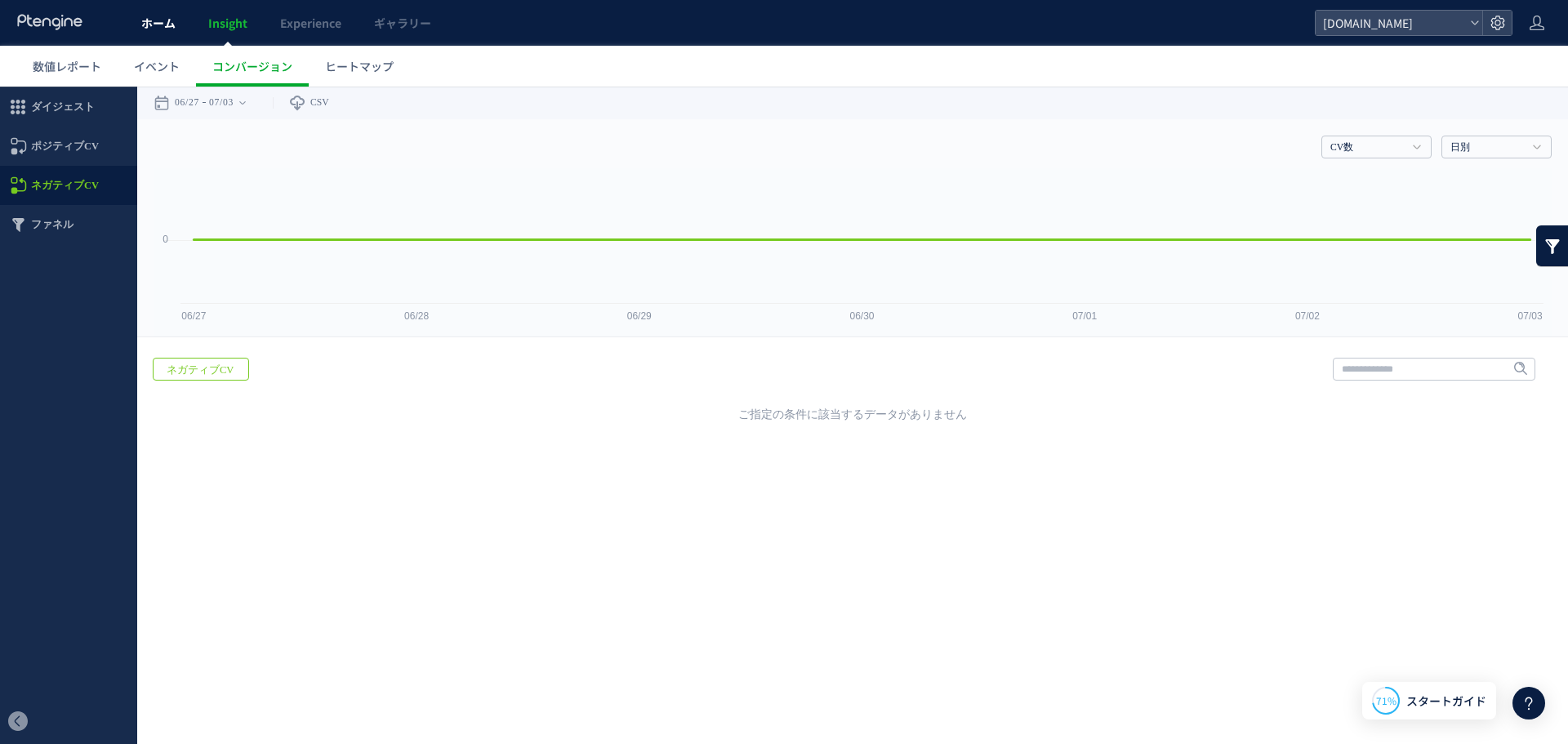 click on "ホーム" at bounding box center (158, 23) 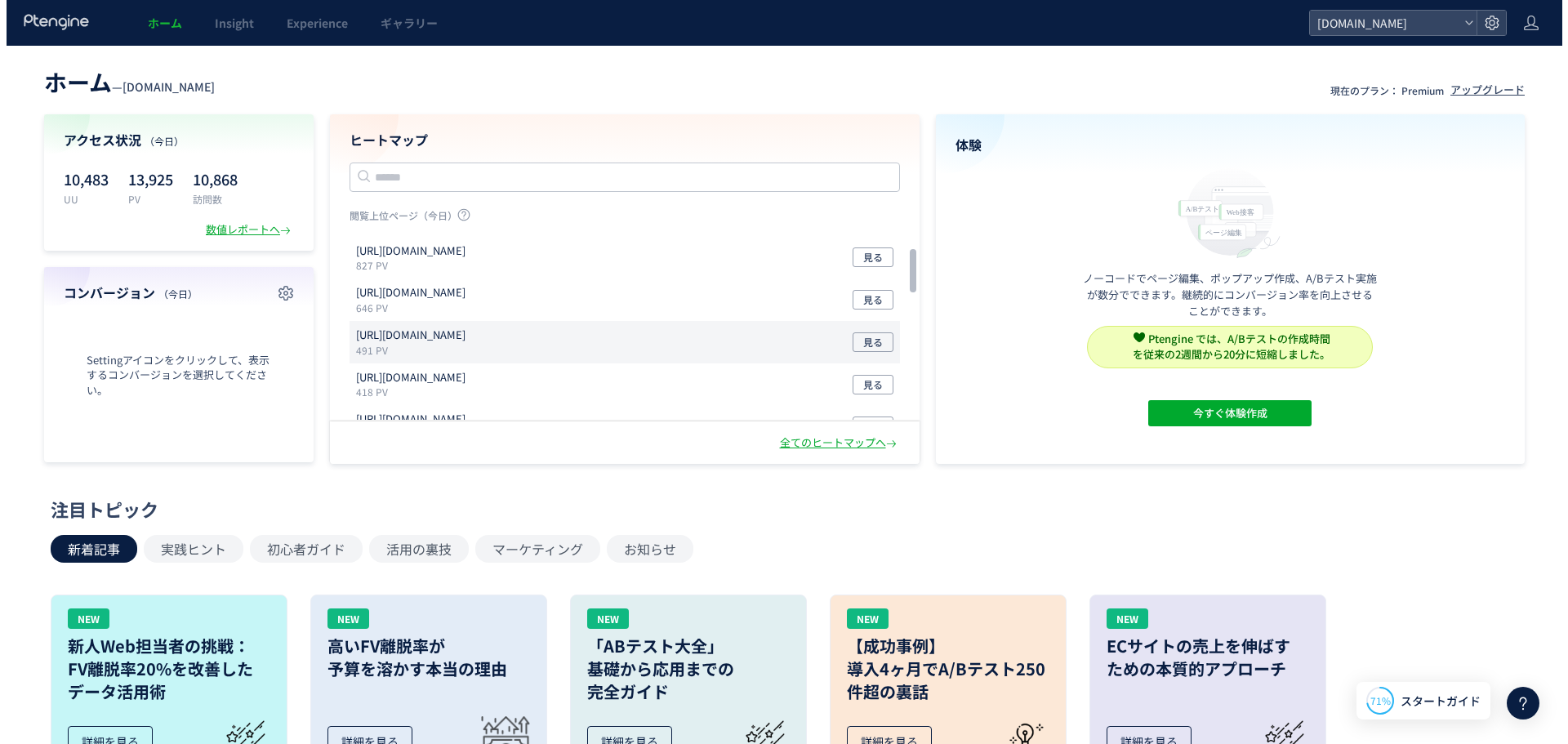 scroll, scrollTop: 82, scrollLeft: 0, axis: vertical 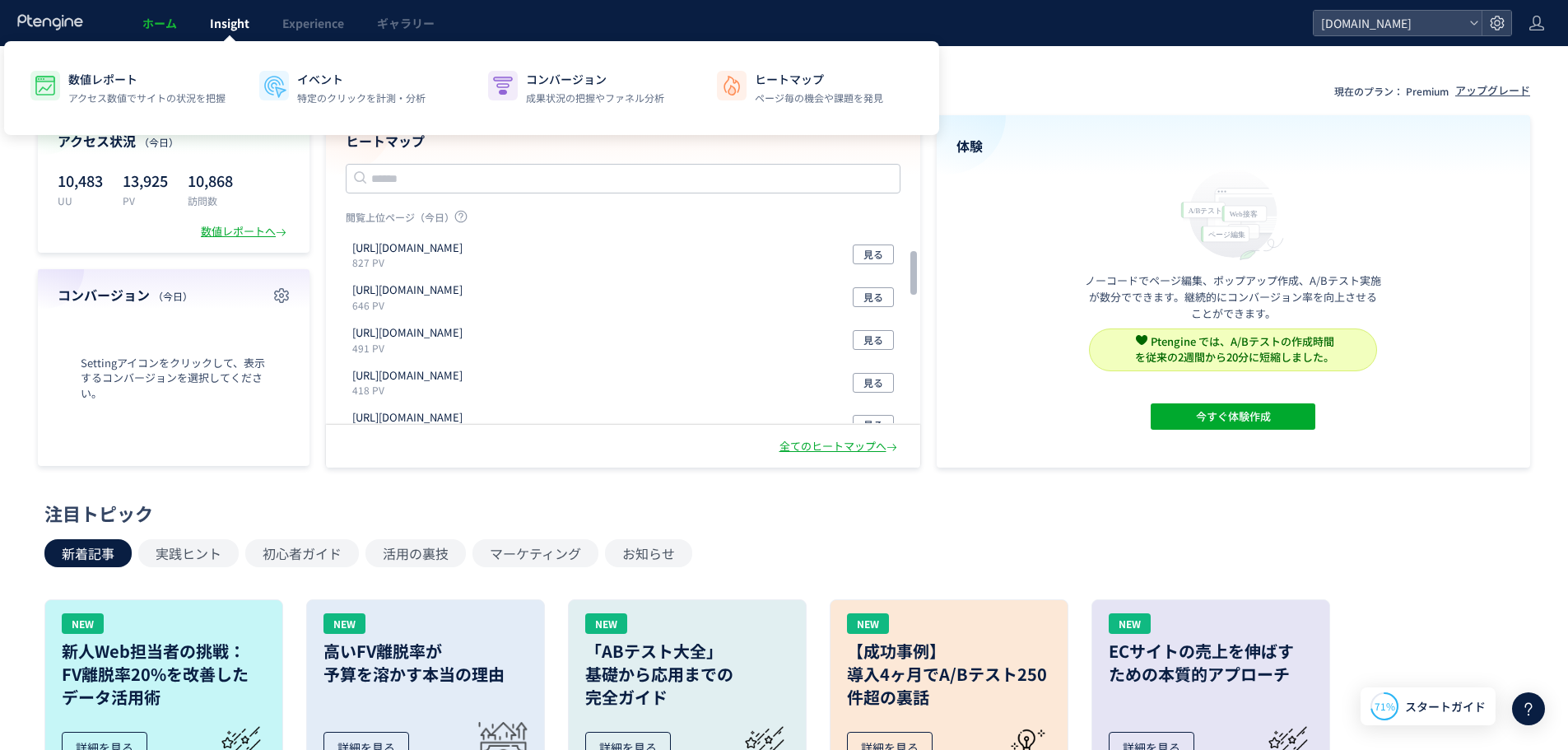 click on "Insight" at bounding box center [230, 23] 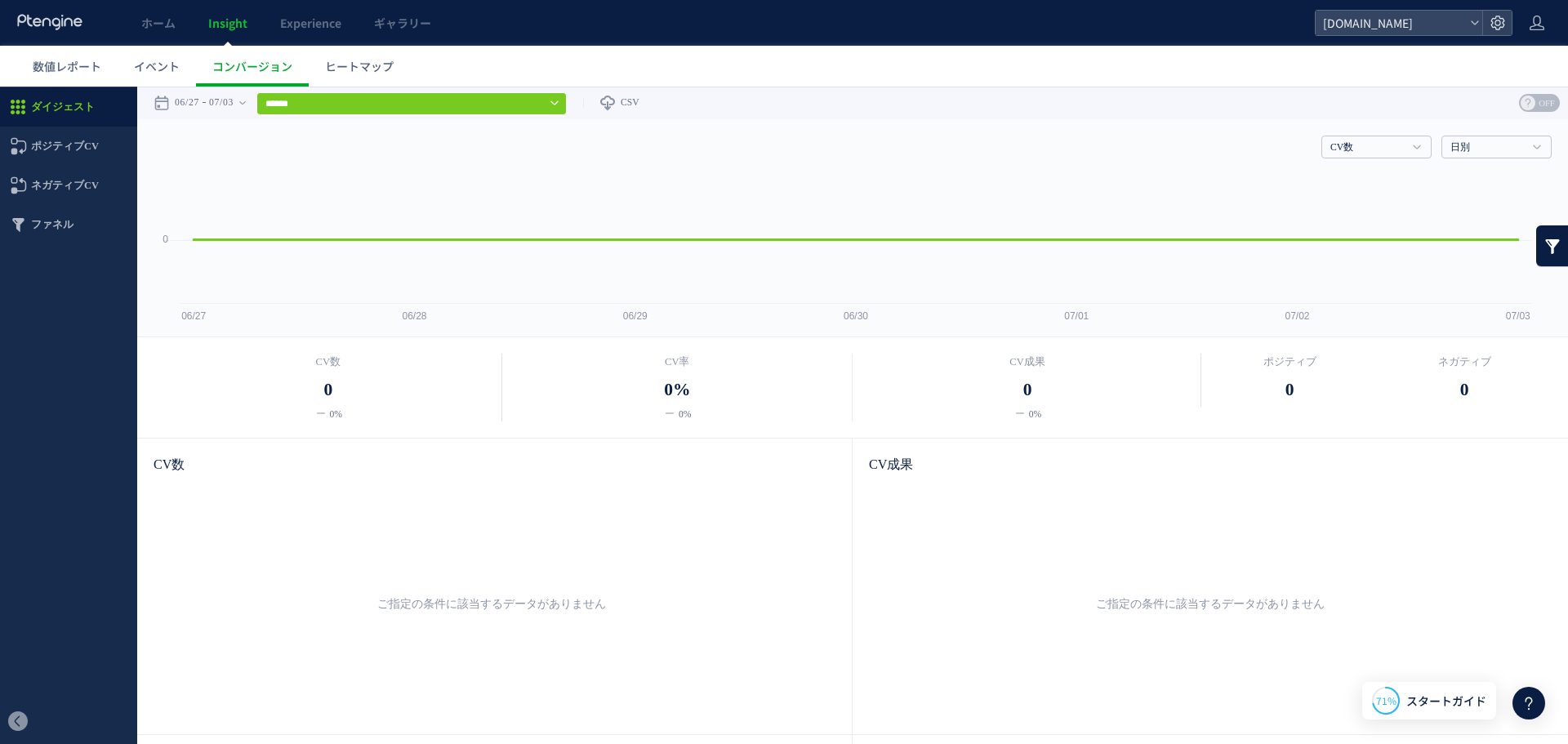 click on "ホーム Insight Experience ギャラリー" at bounding box center (657, 23) 